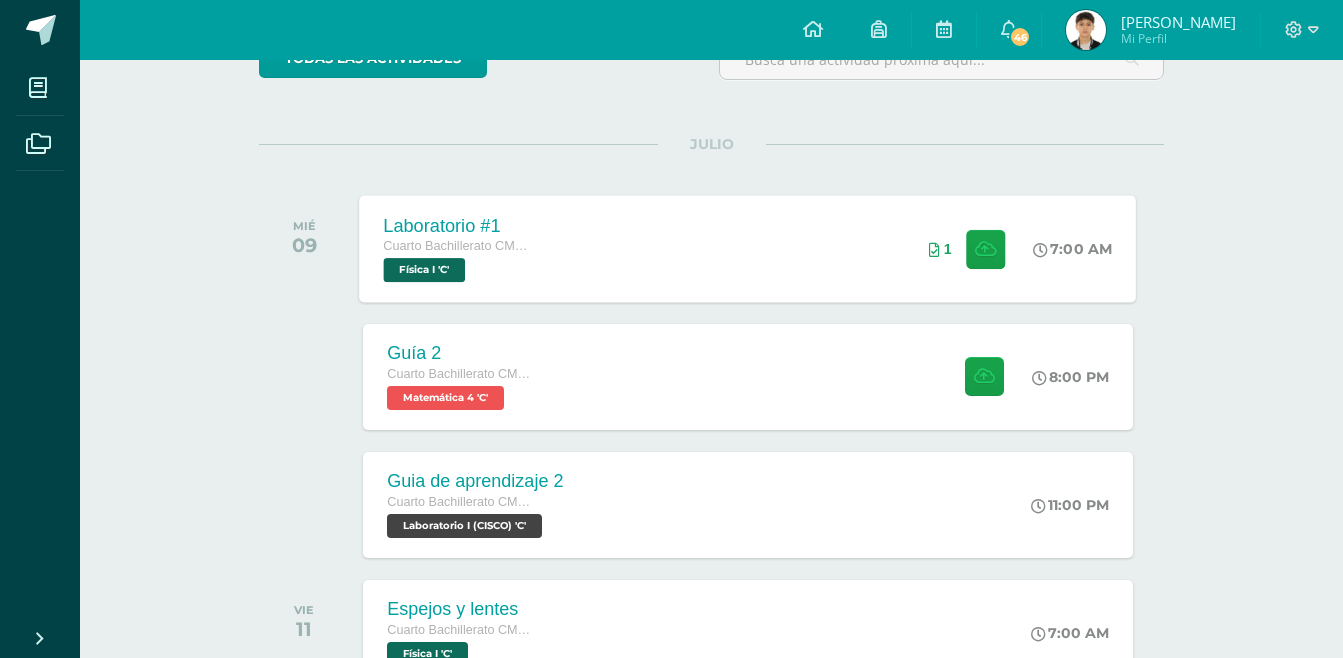 scroll, scrollTop: 200, scrollLeft: 0, axis: vertical 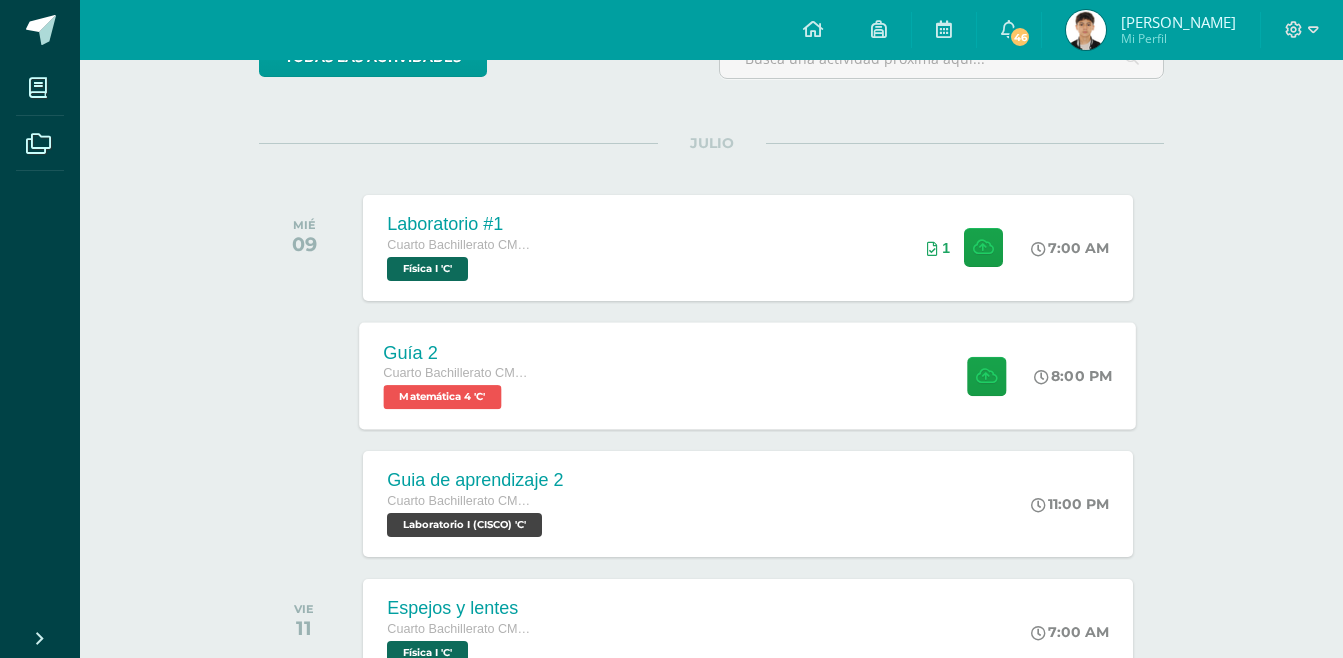 click on "Guía 2
Cuarto Bachillerato CMP Bachillerato en CCLL con Orientación en Computación
Matemática 4 'C'
8:00 PM
Guía 2
Matemática 4" at bounding box center [748, 375] 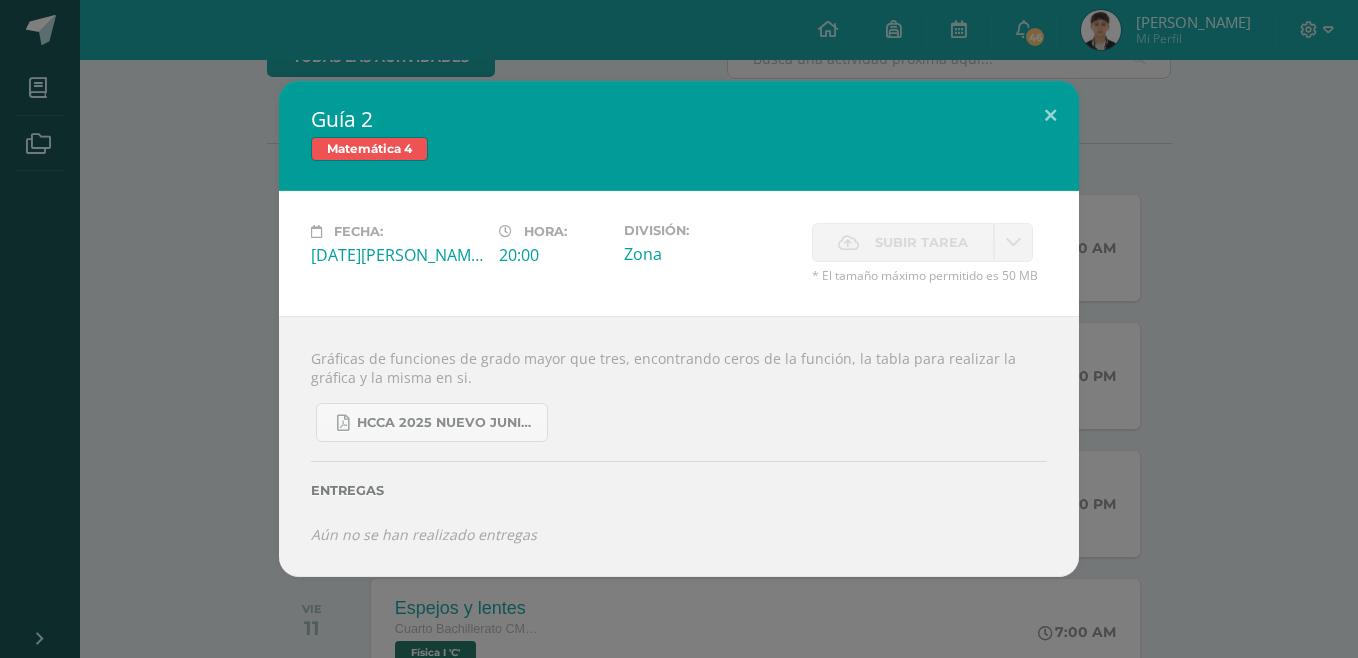 click on "Guía 2
Matemática 4
Fecha:
Miércoles 09 de Julio
Hora:
20:00
División:
Zona
Subir tarea" at bounding box center (679, 328) 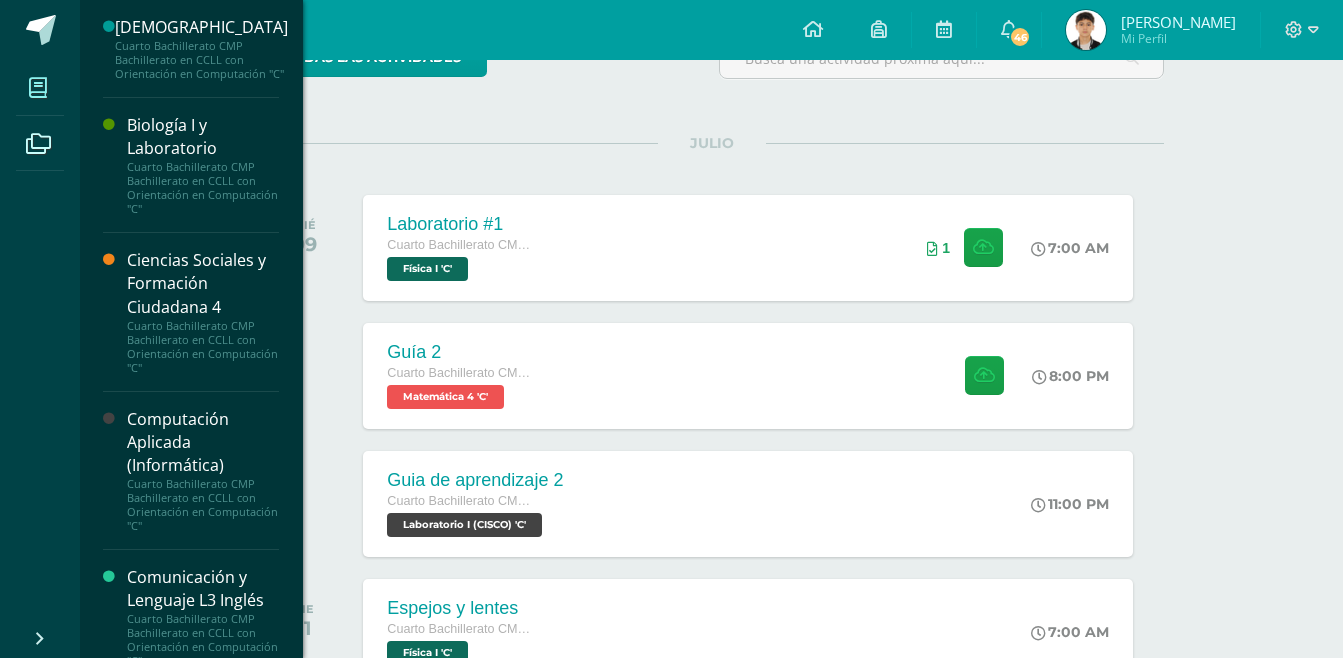 click at bounding box center (38, 88) 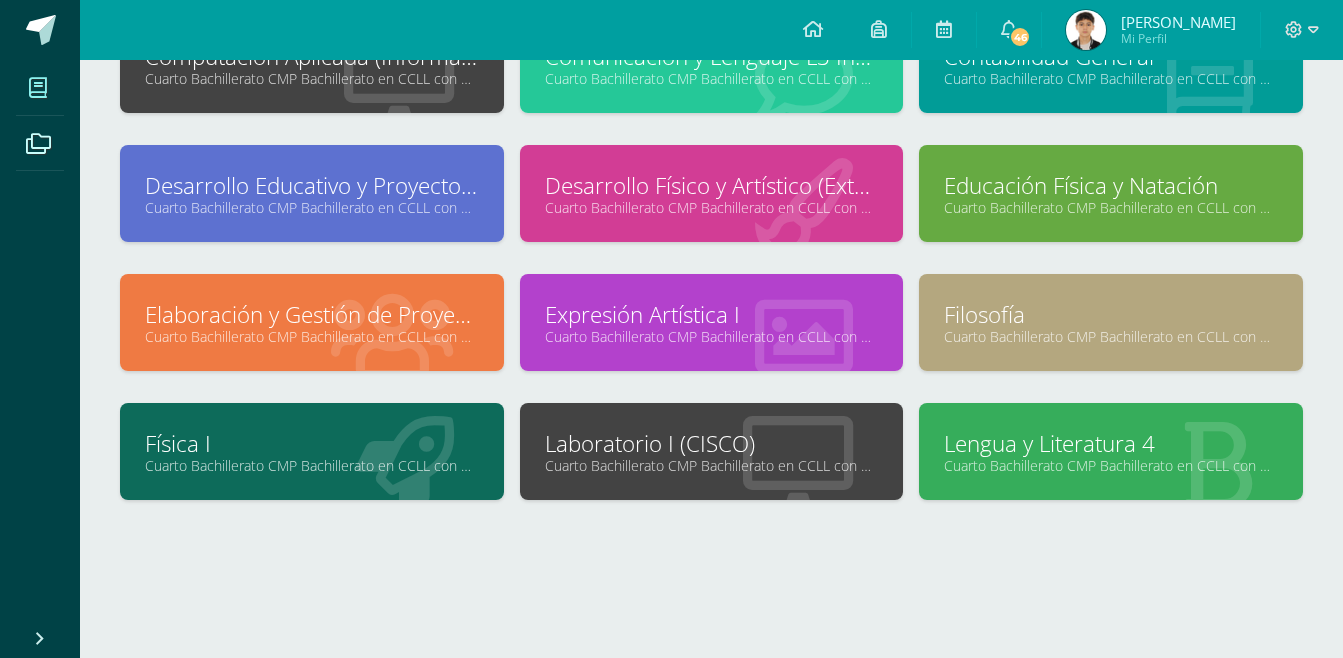 scroll, scrollTop: 569, scrollLeft: 0, axis: vertical 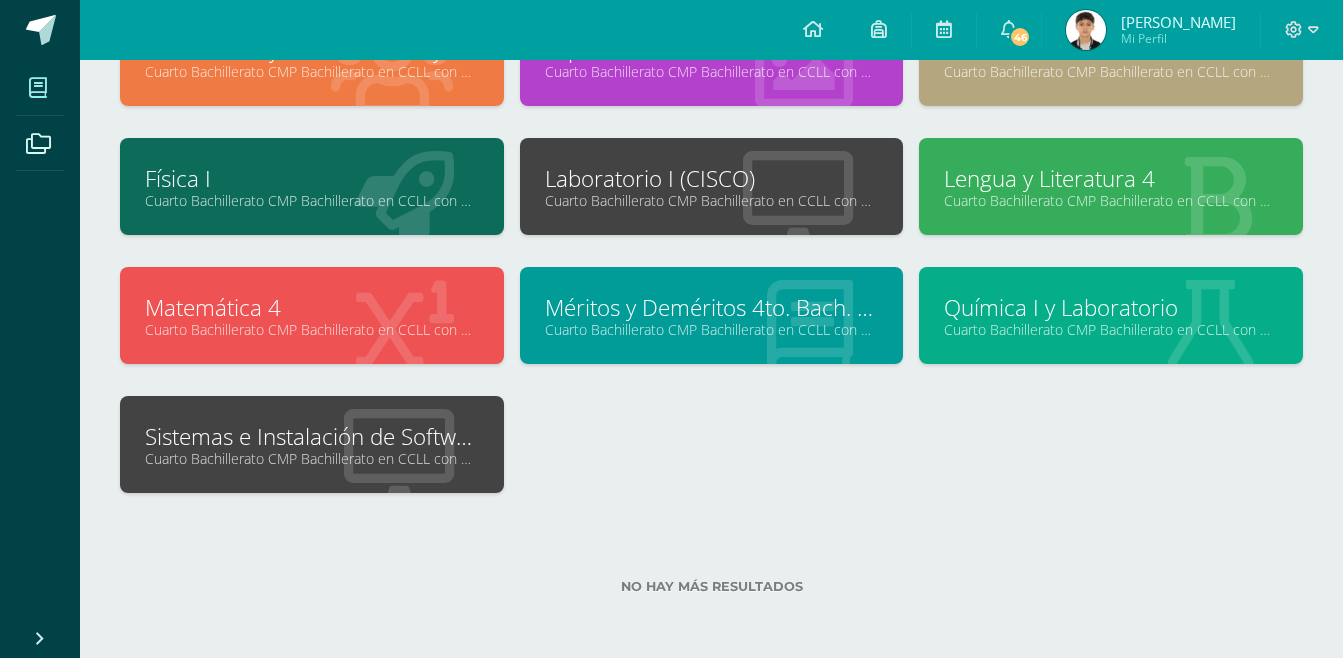 click at bounding box center (405, 317) 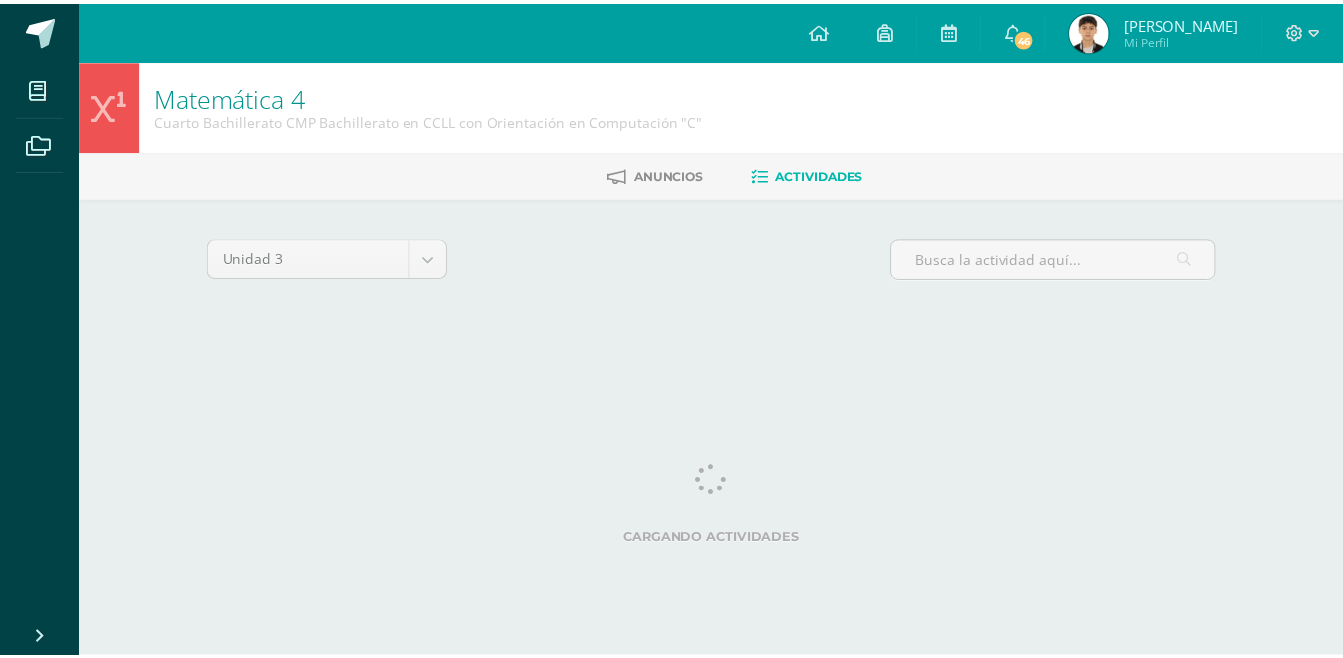 scroll, scrollTop: 0, scrollLeft: 0, axis: both 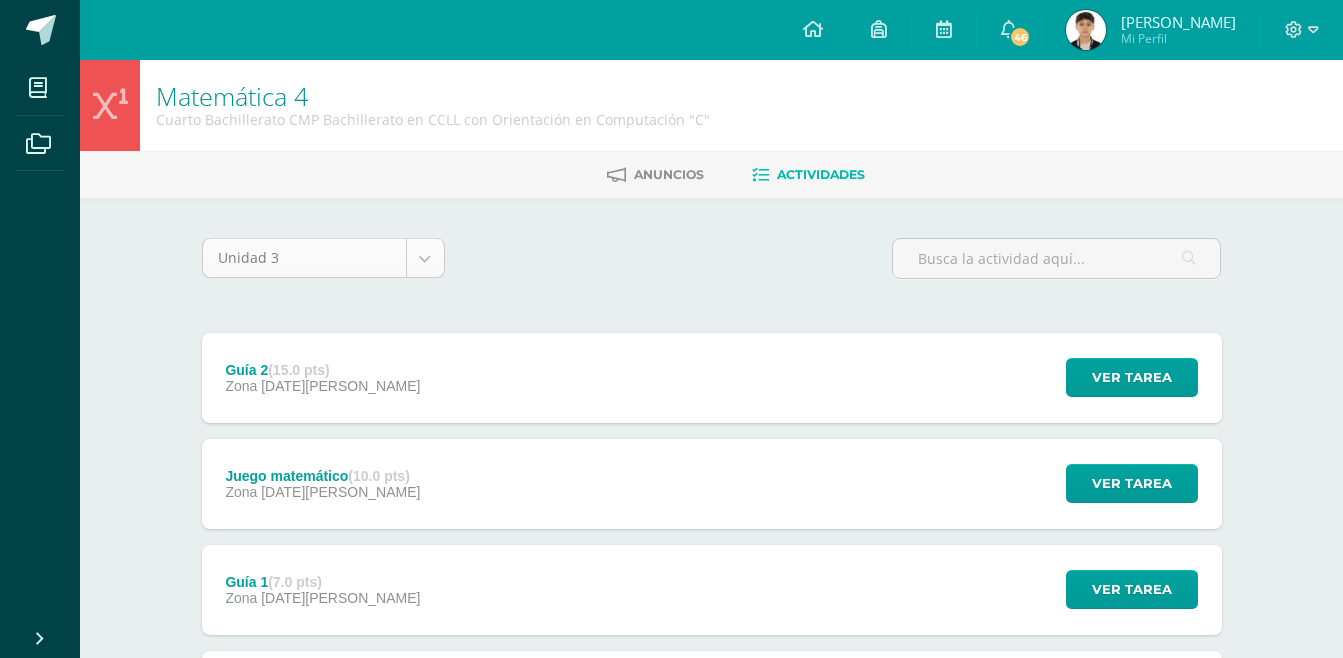 click on "Unidad 3                             Unidad 1 Unidad 2 Unidad 3 Unidad 4" at bounding box center (323, 266) 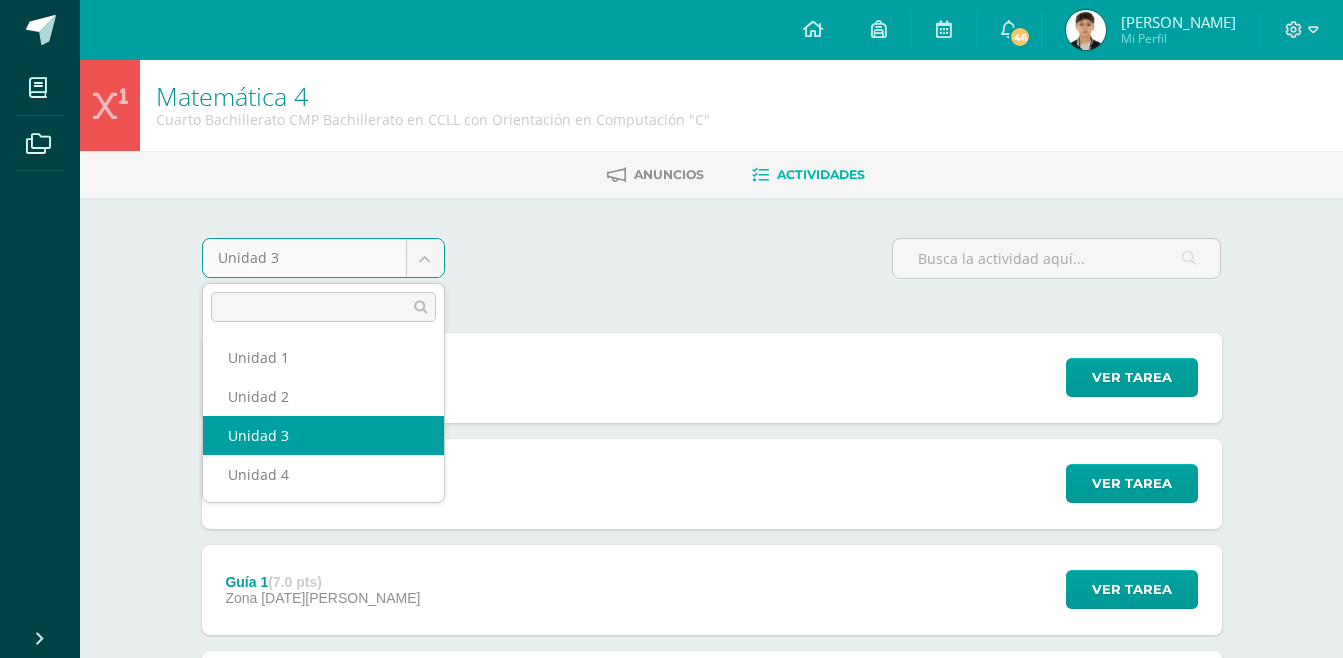 click on "Mis cursos Archivos Cerrar panel
[DEMOGRAPHIC_DATA]
Cuarto Bachillerato CMP
Bachillerato en CCLL con Orientación en Computación
"C"
Biología I y Laboratorio
Cuarto Bachillerato CMP
Bachillerato en CCLL con Orientación en Computación
"C"
Ciencias Sociales y Formación Ciudadana 4
Cuarto Bachillerato CMP
Bachillerato en CCLL con Orientación en Computación
"C"
Computación Aplicada (Informática)
Comunicación y Lenguaje L3 Inglés
Contabilidad General
Mi Perfil 46 46" at bounding box center (671, 437) 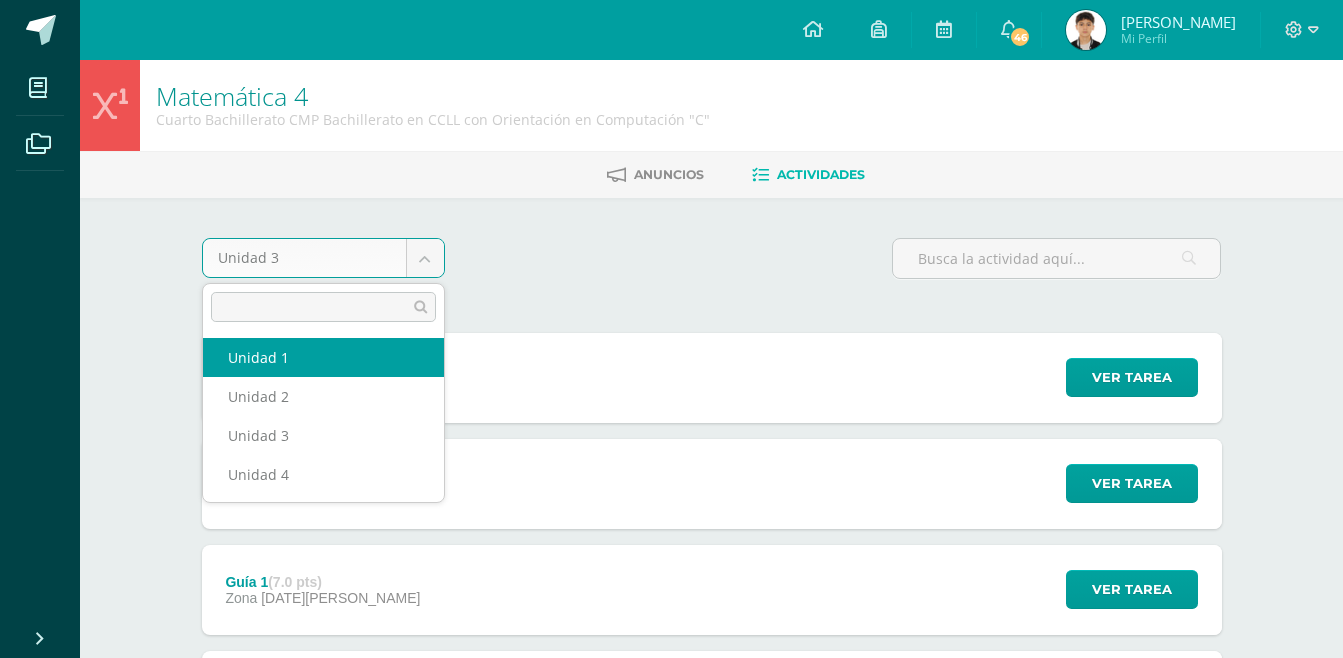 select on "Unidad 1" 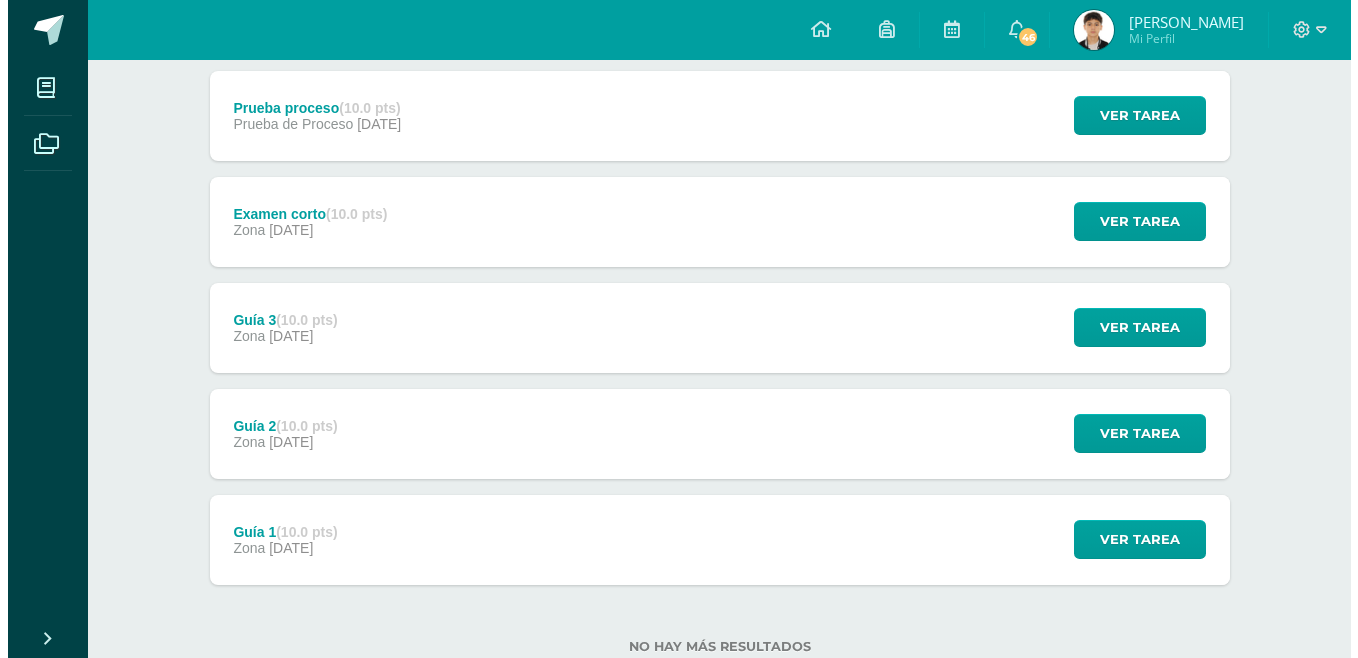 scroll, scrollTop: 640, scrollLeft: 0, axis: vertical 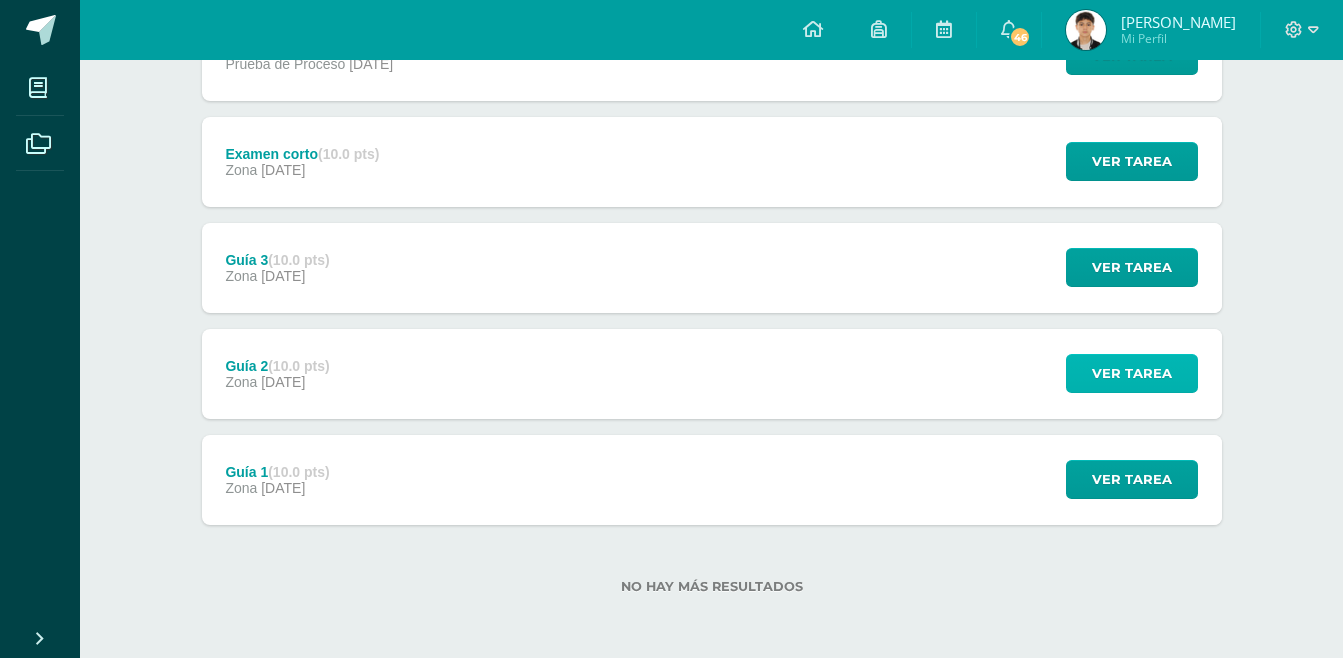 click on "Ver tarea" at bounding box center [1132, 373] 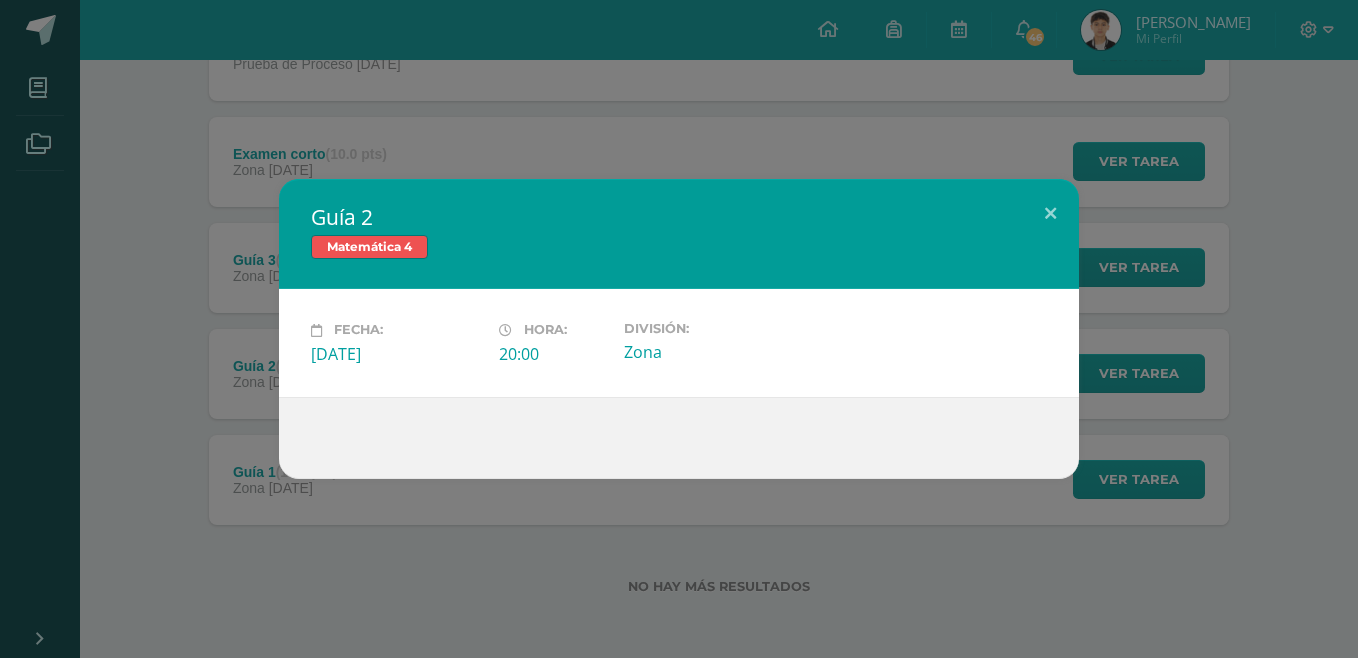 click on "Guía 2
Matemática 4
Fecha:
[DATE]
Hora:
20:00
División:
Zona" at bounding box center (679, 328) 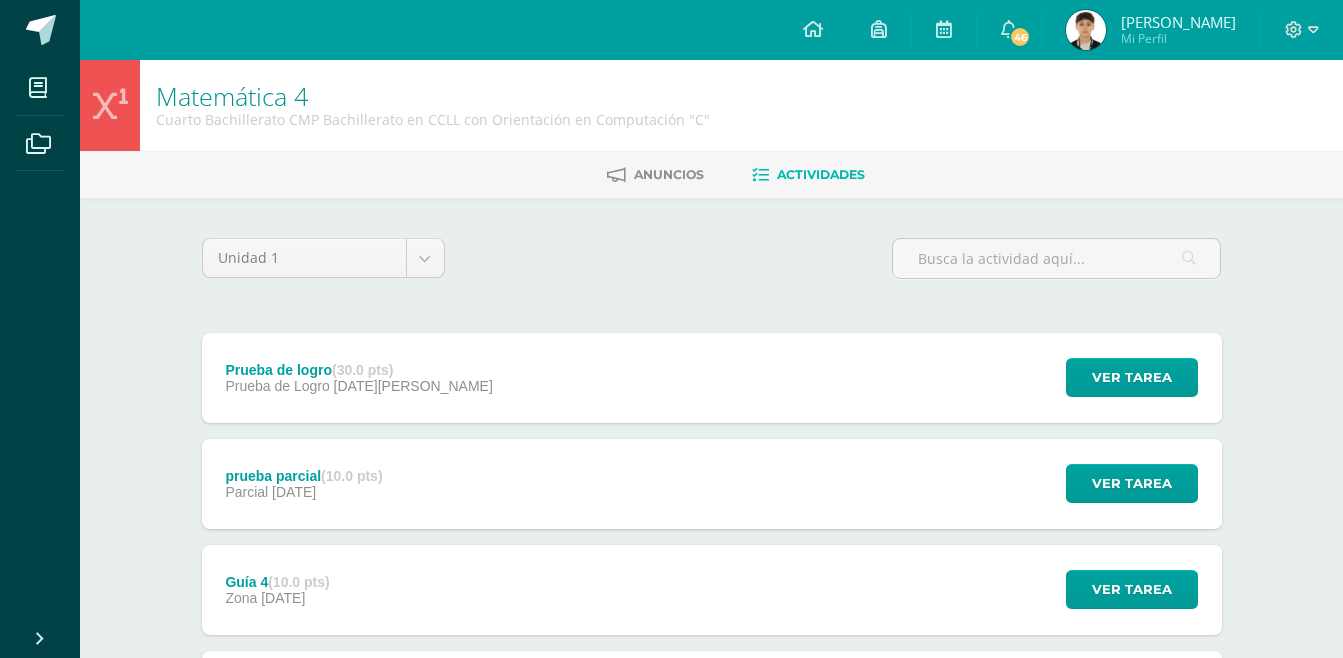 scroll, scrollTop: 100, scrollLeft: 0, axis: vertical 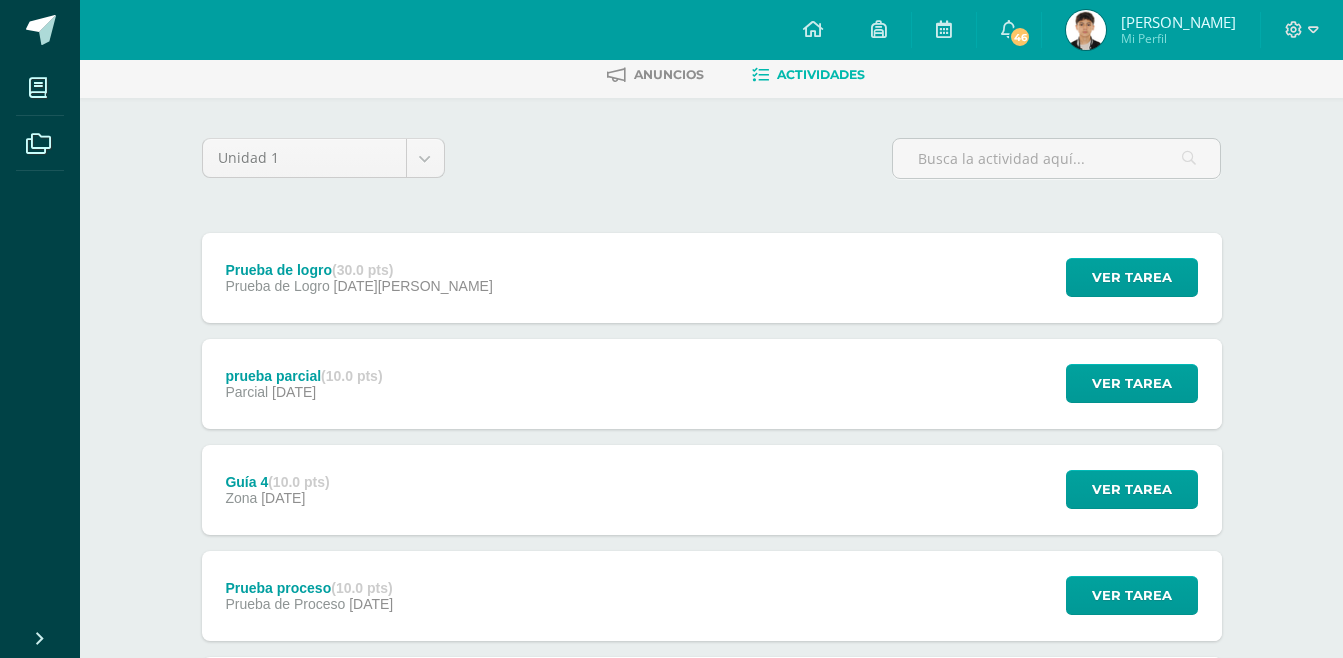 click on "Guía 4  (10.0 pts)
Zona
20 de Febrero
Ver tarea
Guía 4
Matemática 4
Cargando contenido" at bounding box center (712, 490) 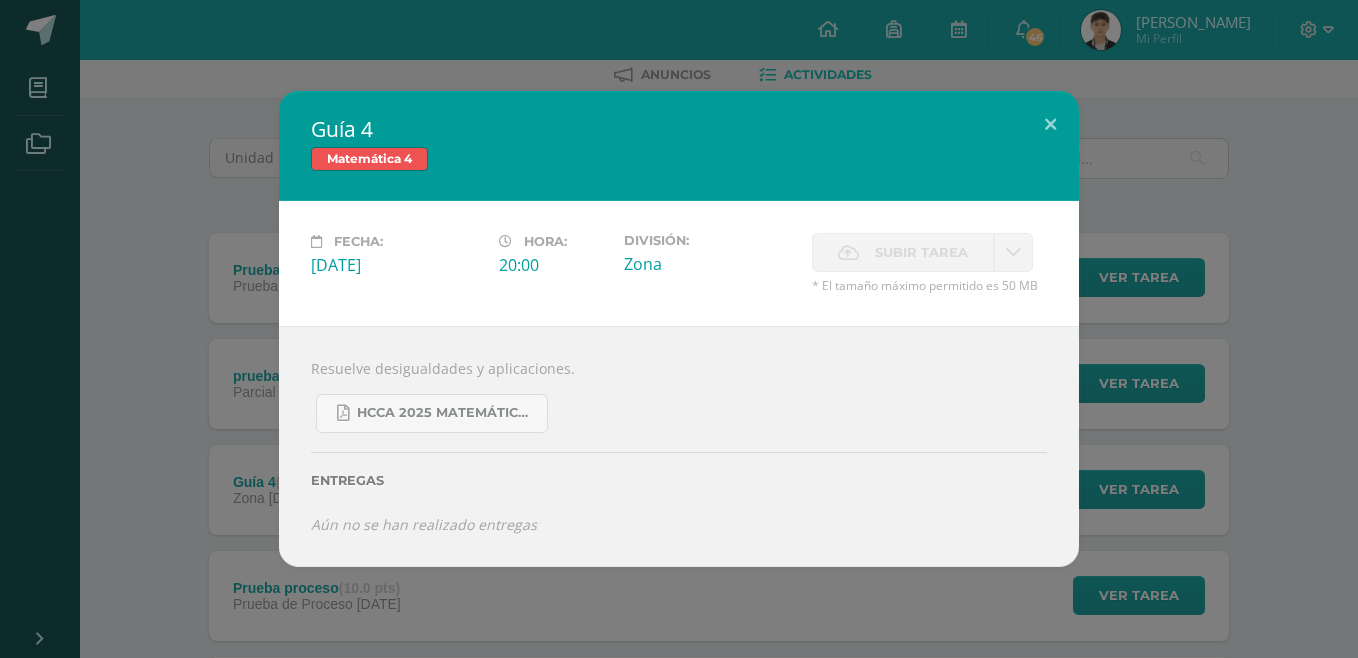 drag, startPoint x: 274, startPoint y: 436, endPoint x: 308, endPoint y: 358, distance: 85.08819 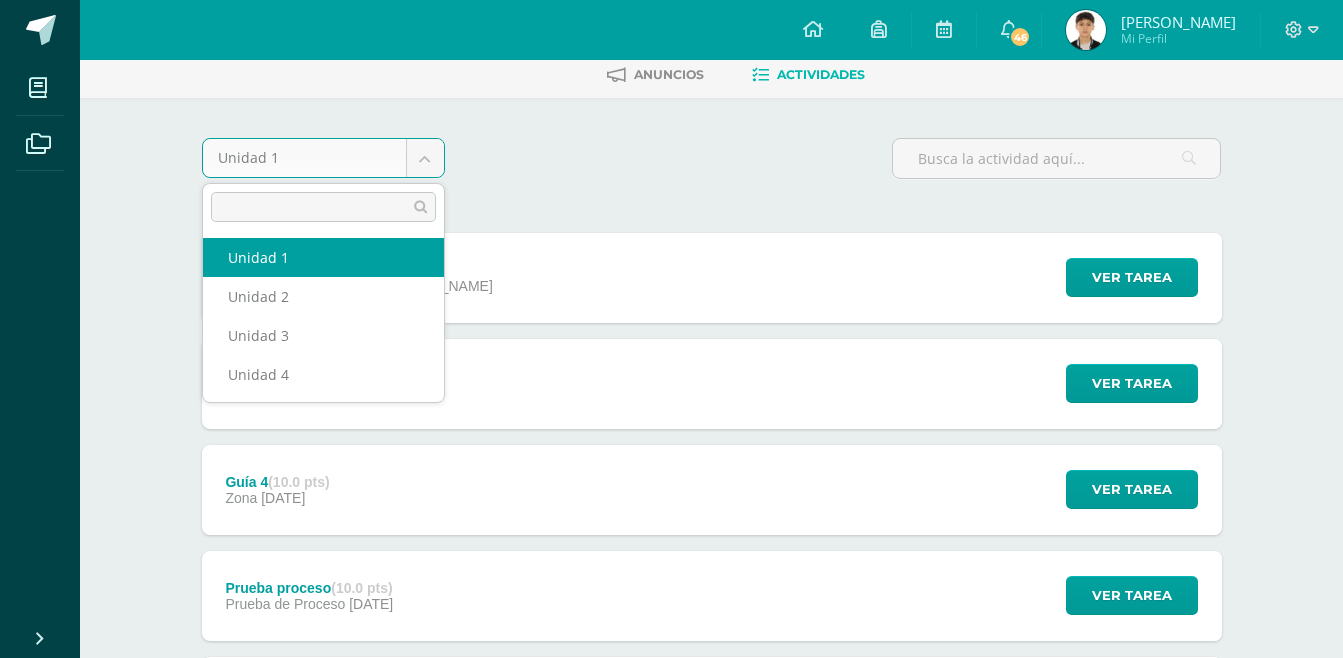 click on "Mis cursos Archivos Cerrar panel
[DEMOGRAPHIC_DATA]
Cuarto Bachillerato CMP
Bachillerato en CCLL con Orientación en Computación
"C"
Biología I y Laboratorio
Cuarto Bachillerato CMP
Bachillerato en CCLL con Orientación en Computación
"C"
Ciencias Sociales y Formación Ciudadana 4
Cuarto Bachillerato CMP
Bachillerato en CCLL con Orientación en Computación
"C"
Computación Aplicada (Informática)
Comunicación y Lenguaje L3 Inglés
Contabilidad General
Mi Perfil 46 46" at bounding box center [671, 549] 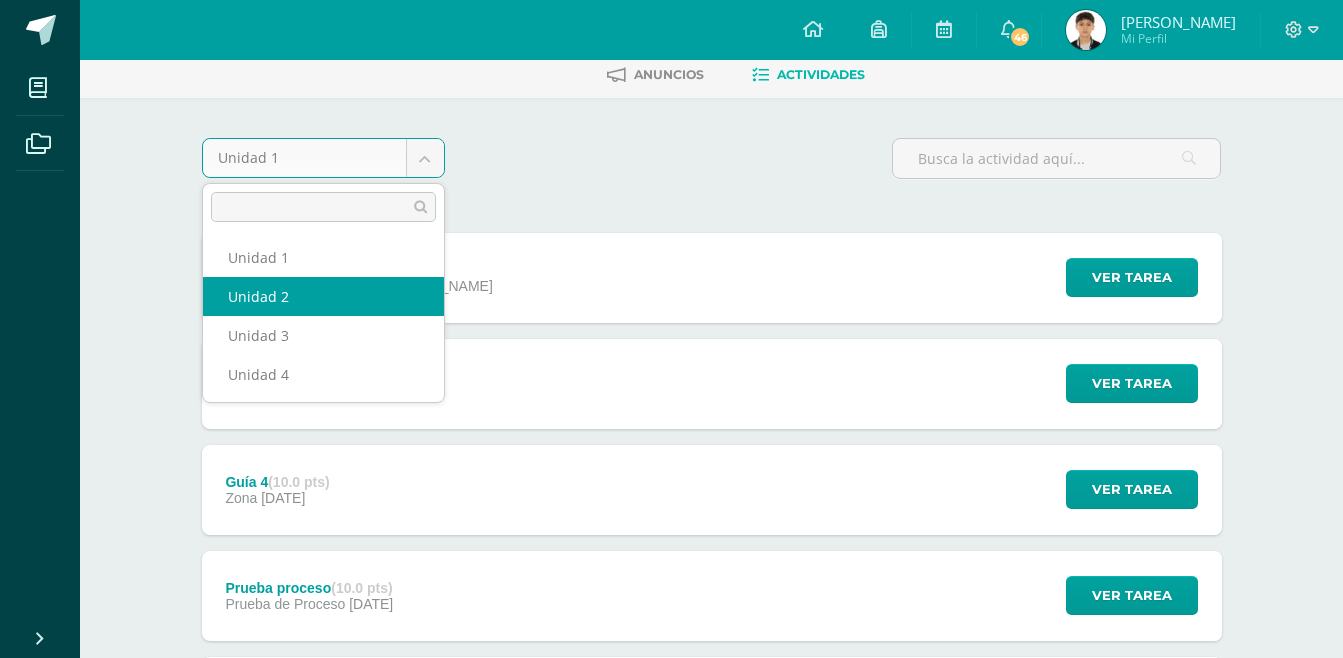 select on "Unidad 2" 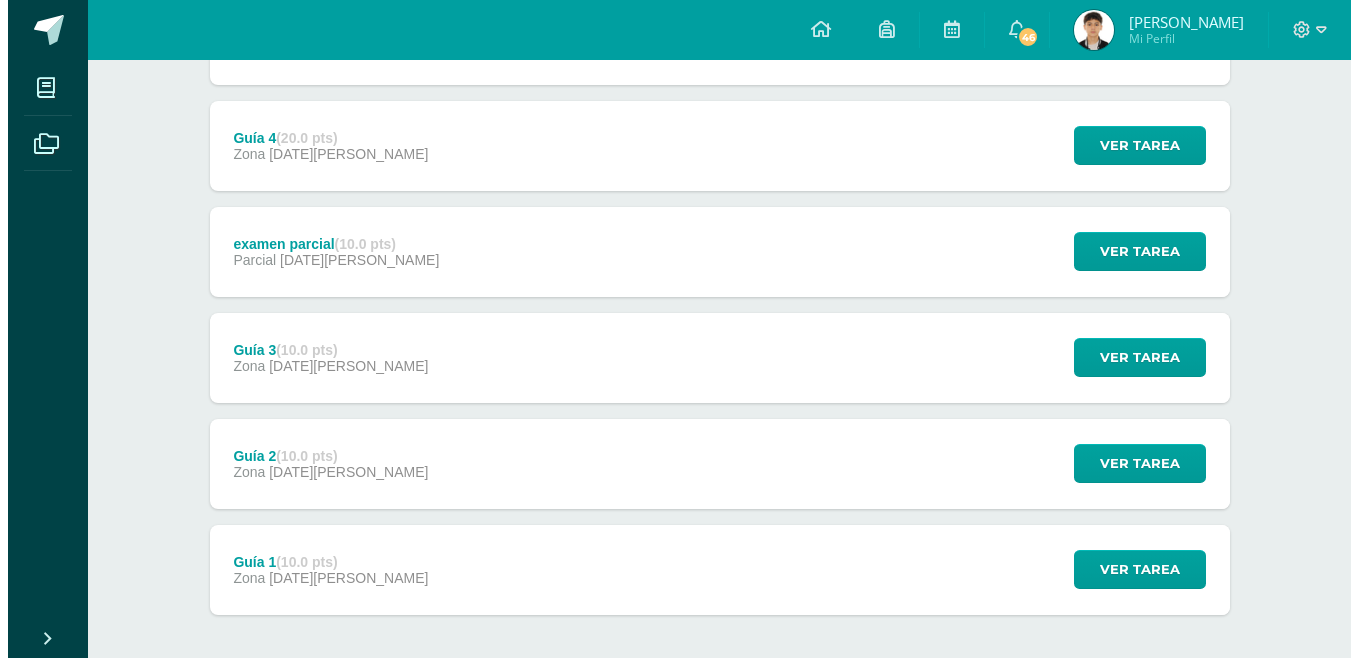 scroll, scrollTop: 445, scrollLeft: 0, axis: vertical 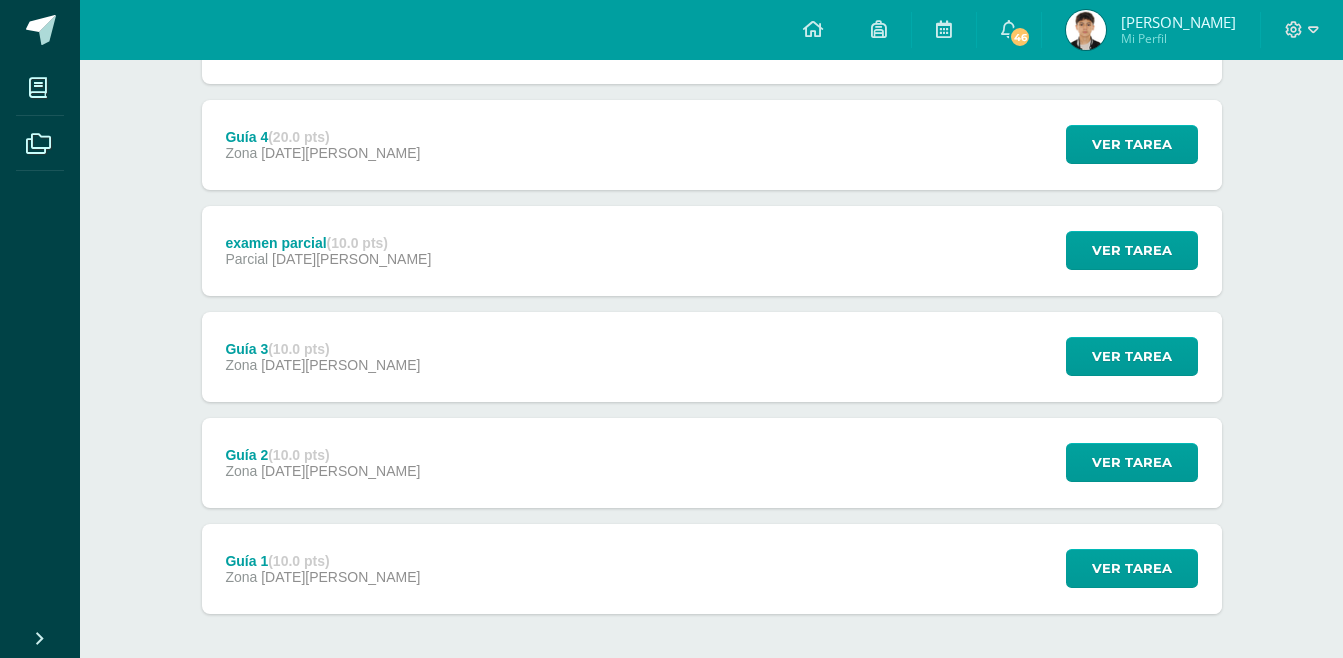 click on "Guía 2  (10.0 pts)
Zona
[DATE][PERSON_NAME]
Ver tarea
Guía 2
Matemática 4
Cargando contenido" at bounding box center (712, 463) 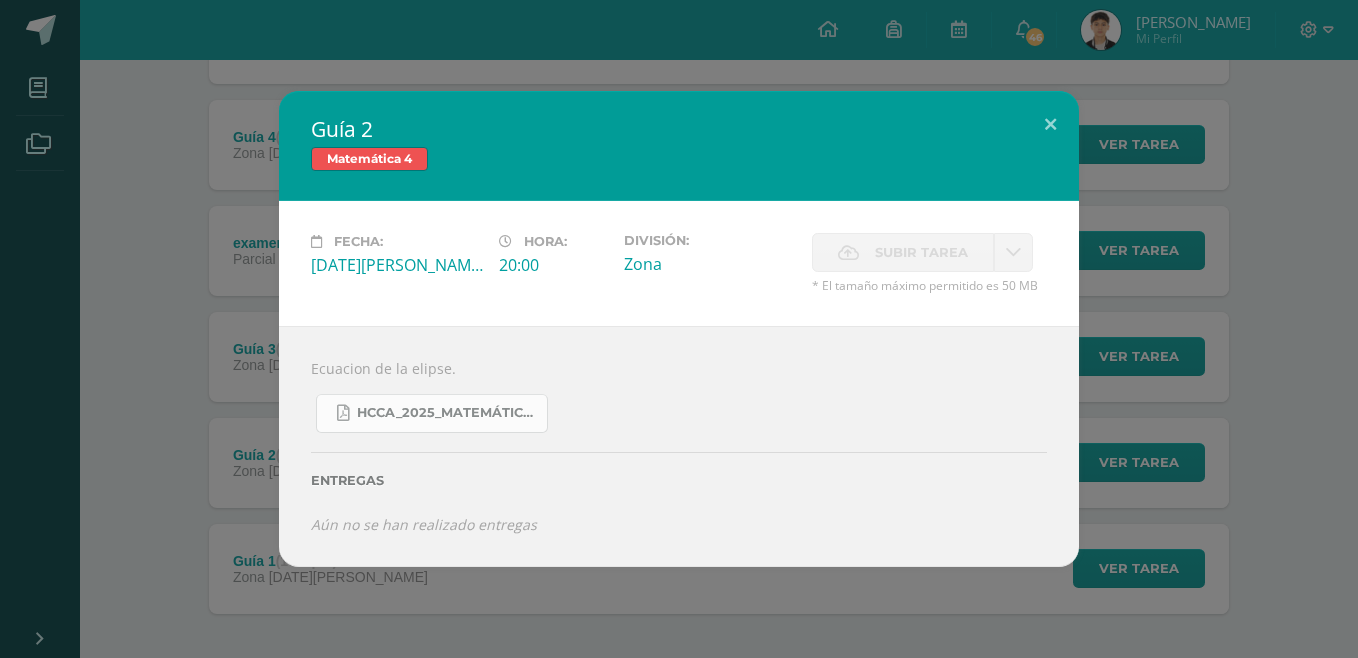click on "HCCA_2025_matemática-2da_unidad-2025.pdf" at bounding box center (447, 413) 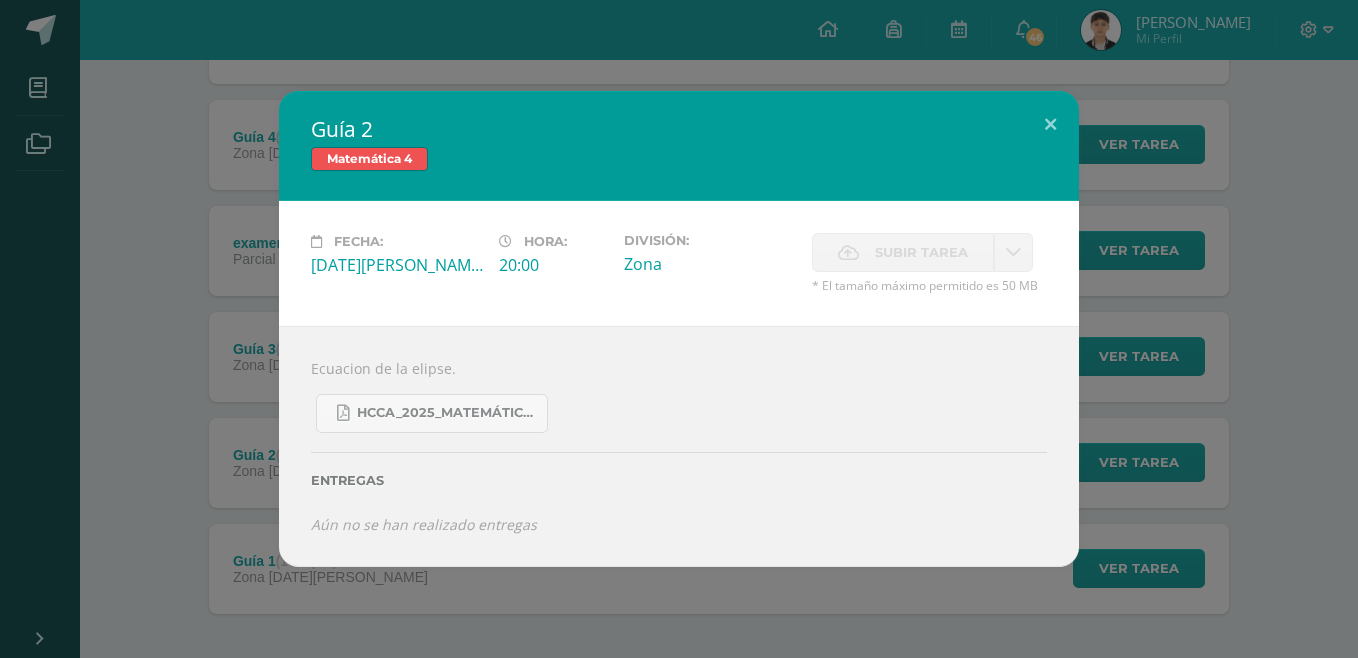 click on "Guía 2
Matemática 4
Fecha:
[DATE]
Hora:
20:00
División:
Zona
Subir tarea" at bounding box center [679, 329] 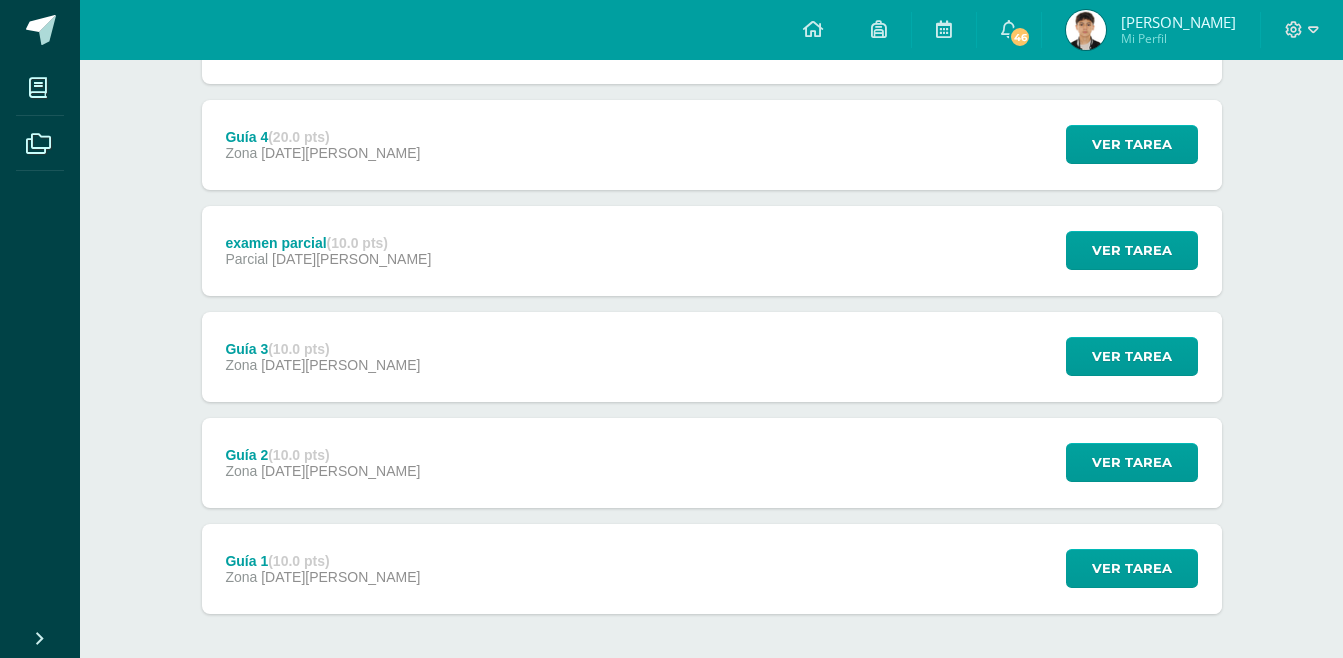 click on "(10.0 pts)" at bounding box center [298, 349] 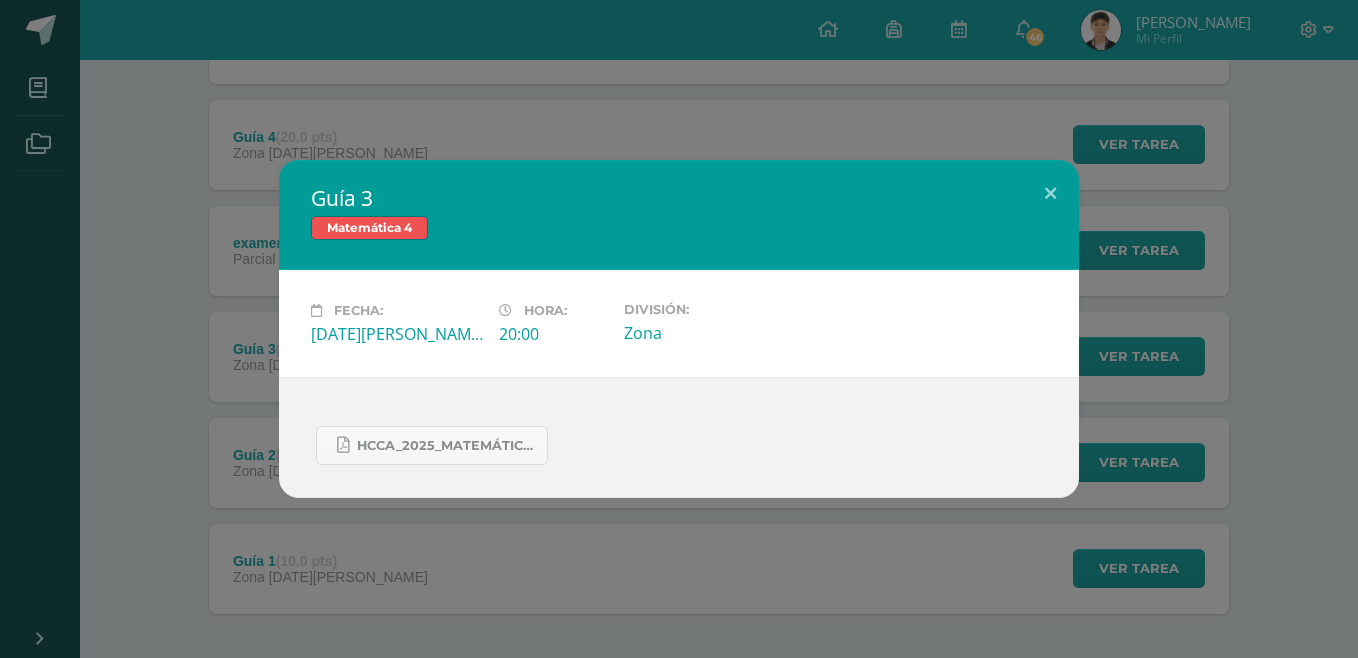 click on "Guía 3
Matemática 4
Fecha:
Jueves 08 de Mayo
Hora:
20:00
División:
Zona" at bounding box center (679, 329) 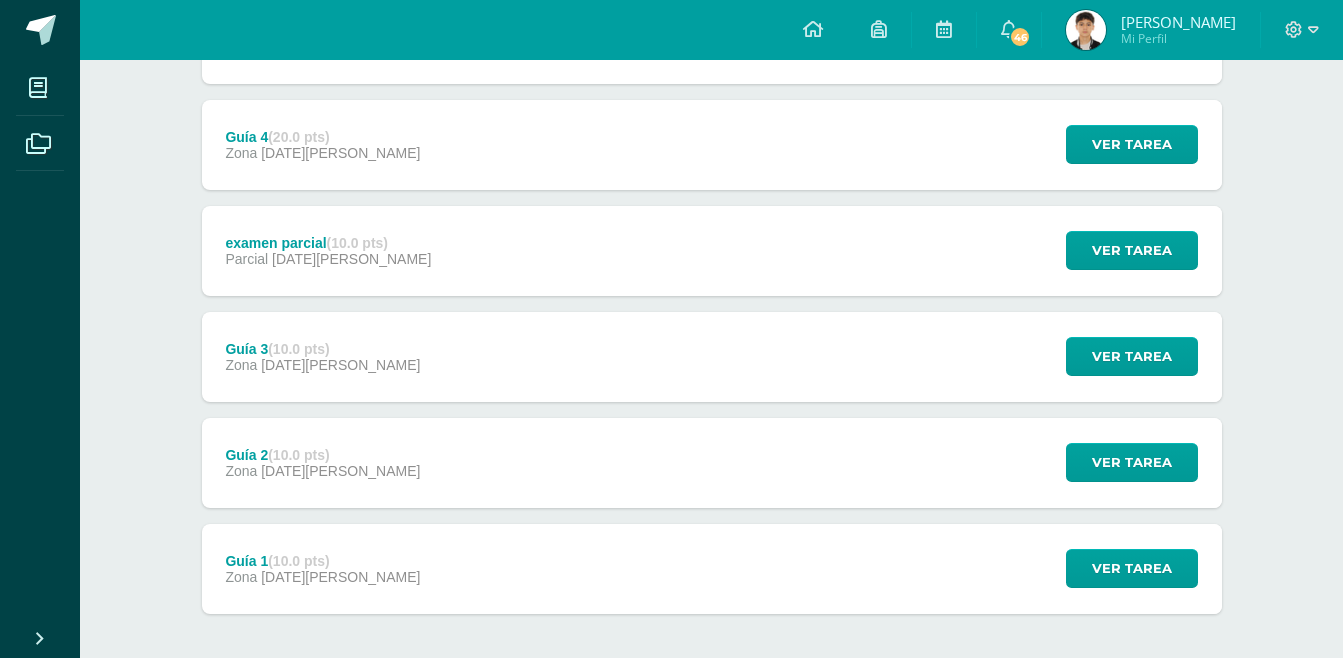 click on "Guía 4  (20.0 pts)
Zona
14 de Mayo
Ver tarea
Guía 4
Matemática 4
Cargando contenido" at bounding box center [712, 145] 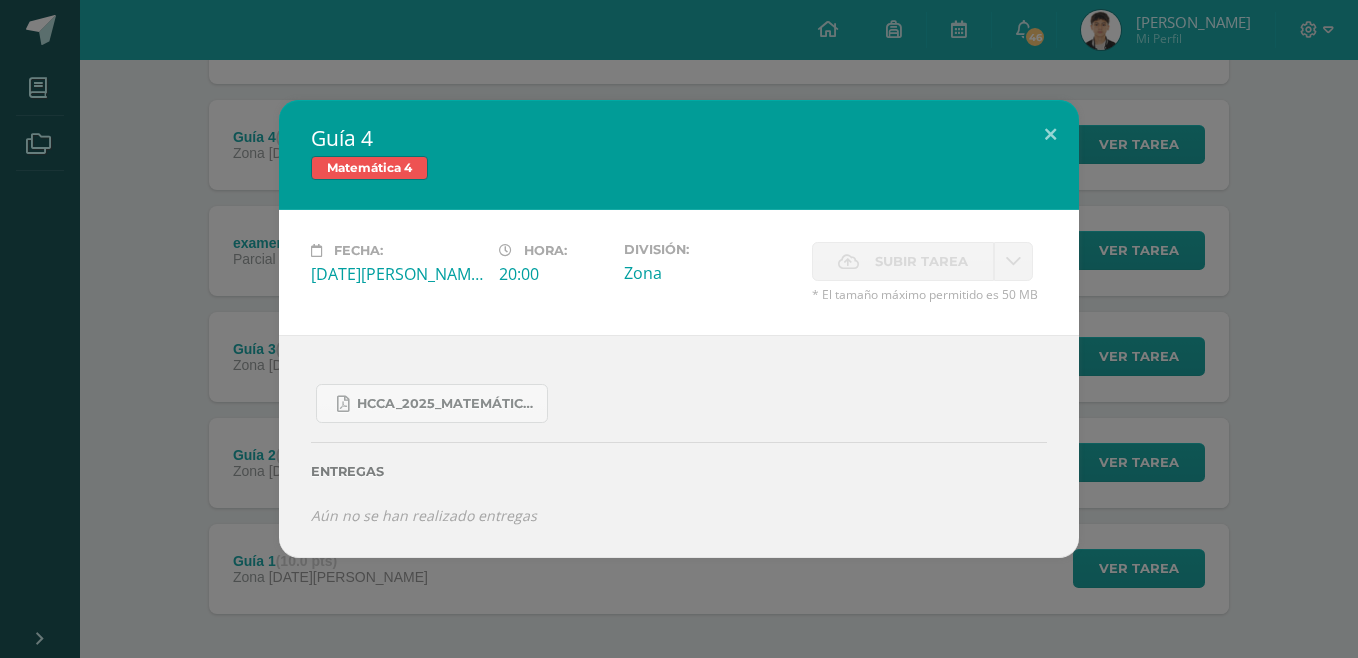 click on "Guía 4
Matemática 4
Fecha:
Miércoles 14 de Mayo
Hora:
20:00
División:
Zona
Subir tarea" at bounding box center (679, 328) 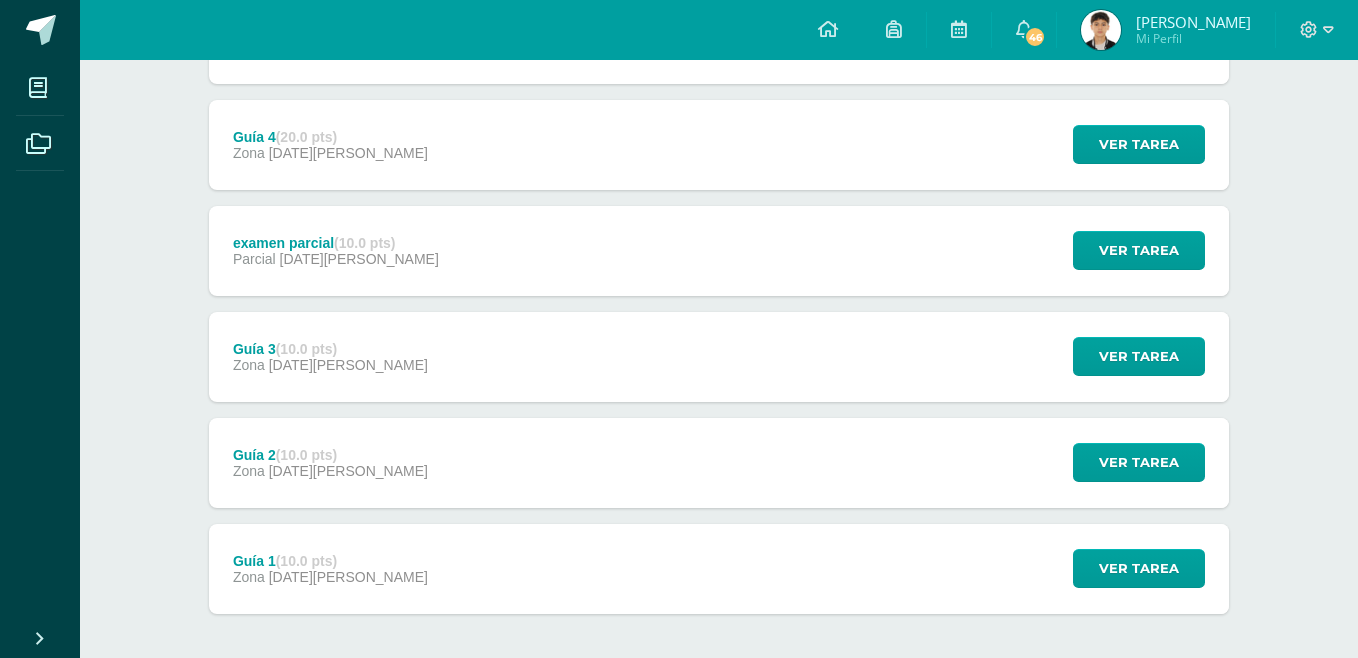 click on "Guía 4
Matemática 4
Fecha:
Miércoles 14 de Mayo
Hora:
20:00
División:
Zona
Subir tarea" at bounding box center (679, 328) 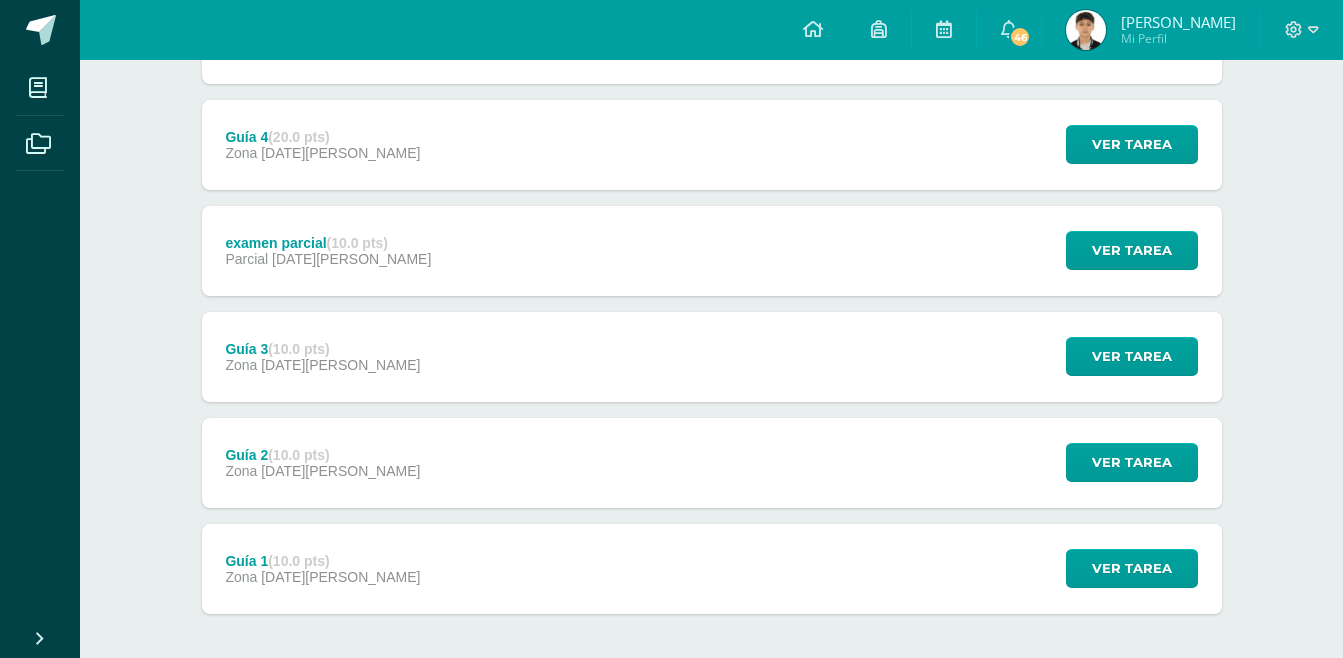 click on "Guía 1  (10.0 pts)
Zona
31 de Marzo" at bounding box center (323, 569) 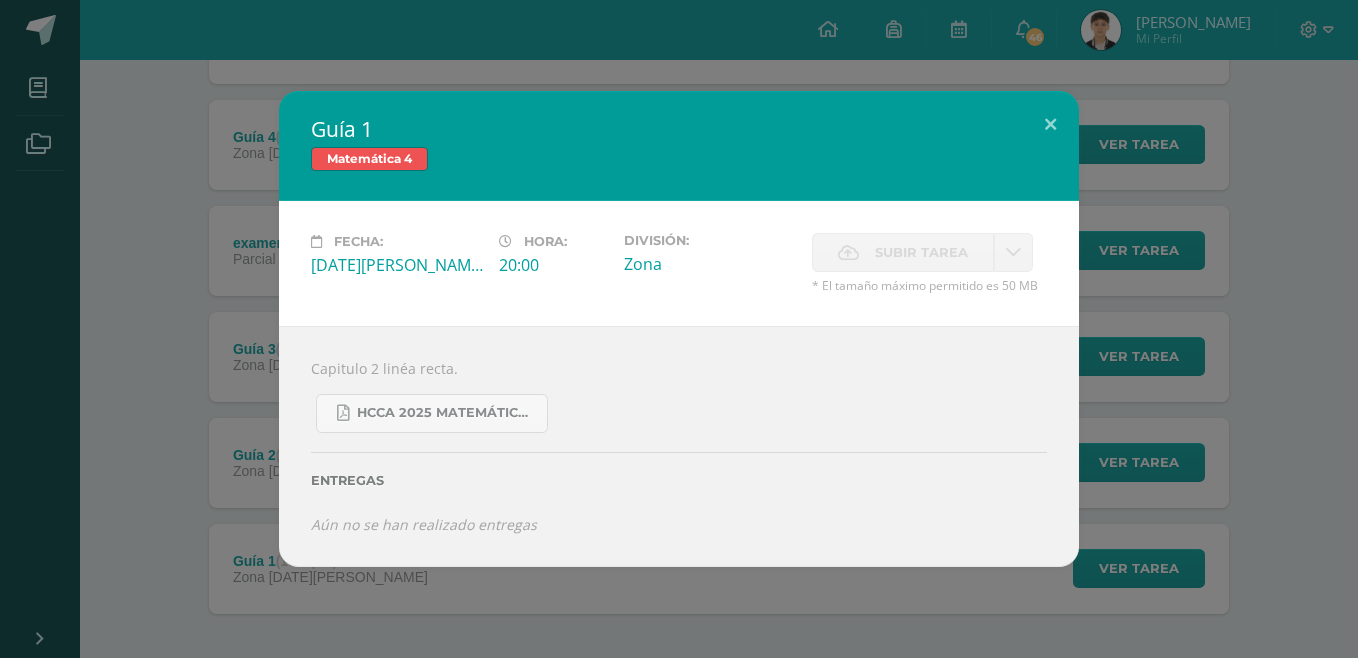 click on "Guía 1
Matemática 4
Fecha:
Lunes 31 de Marzo
Hora:
20:00
División:
Zona" at bounding box center [679, 329] 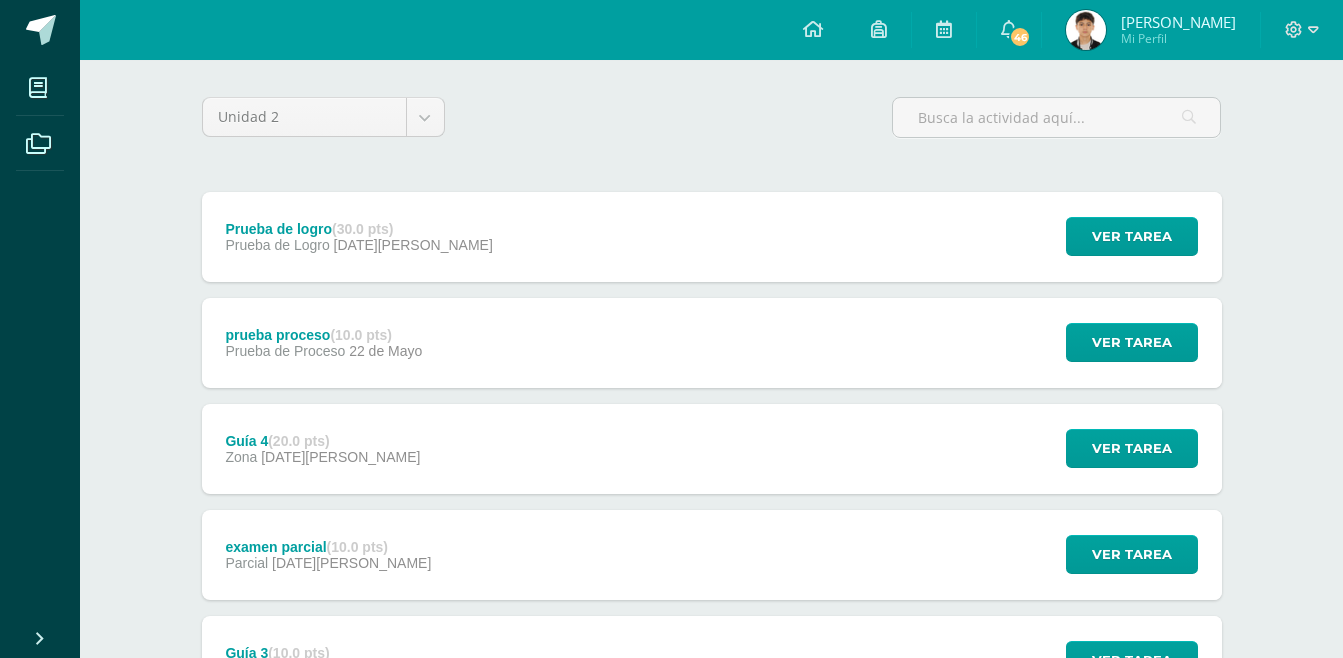 scroll, scrollTop: 0, scrollLeft: 0, axis: both 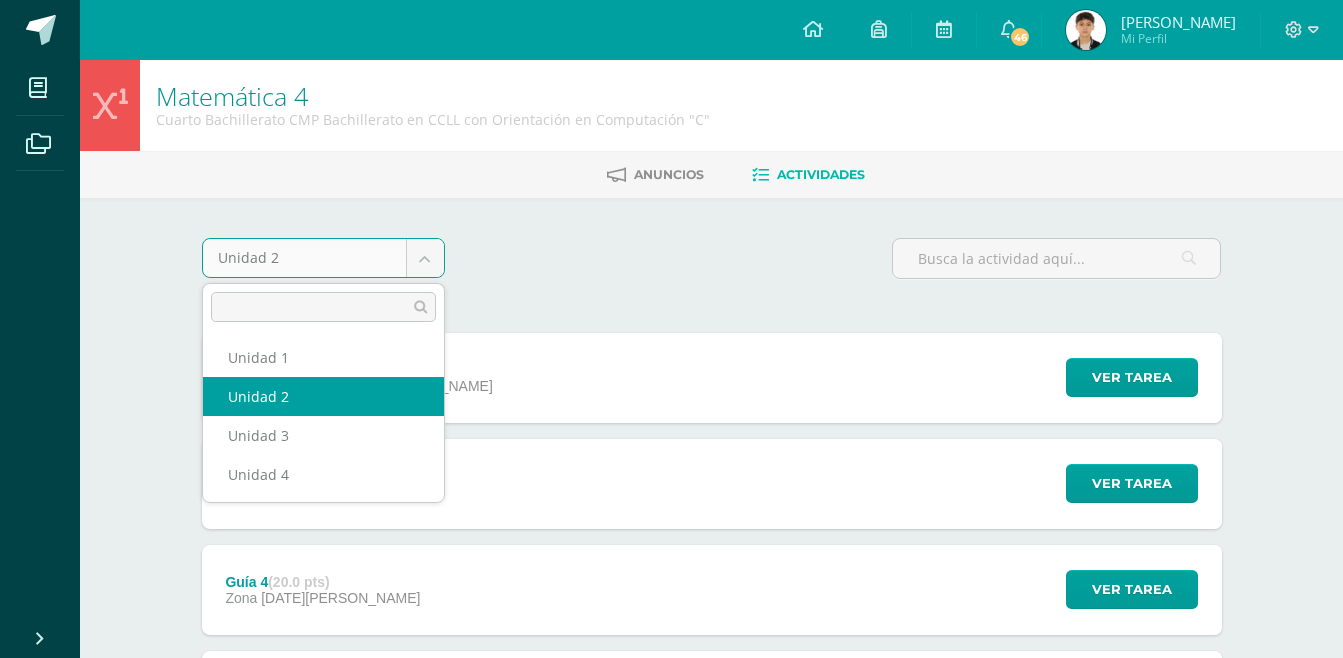 click on "Mis cursos Archivos Cerrar panel
Biblia
Cuarto Bachillerato CMP
Bachillerato en CCLL con Orientación en Computación
"C"
Biología I y Laboratorio
Cuarto Bachillerato CMP
Bachillerato en CCLL con Orientación en Computación
"C"
Ciencias Sociales y Formación Ciudadana 4
Cuarto Bachillerato CMP
Bachillerato en CCLL con Orientación en Computación
"C"
Computación Aplicada (Informática)
Comunicación y Lenguaje L3 Inglés
Contabilidad General
Mi Perfil 46 46" at bounding box center [671, 596] 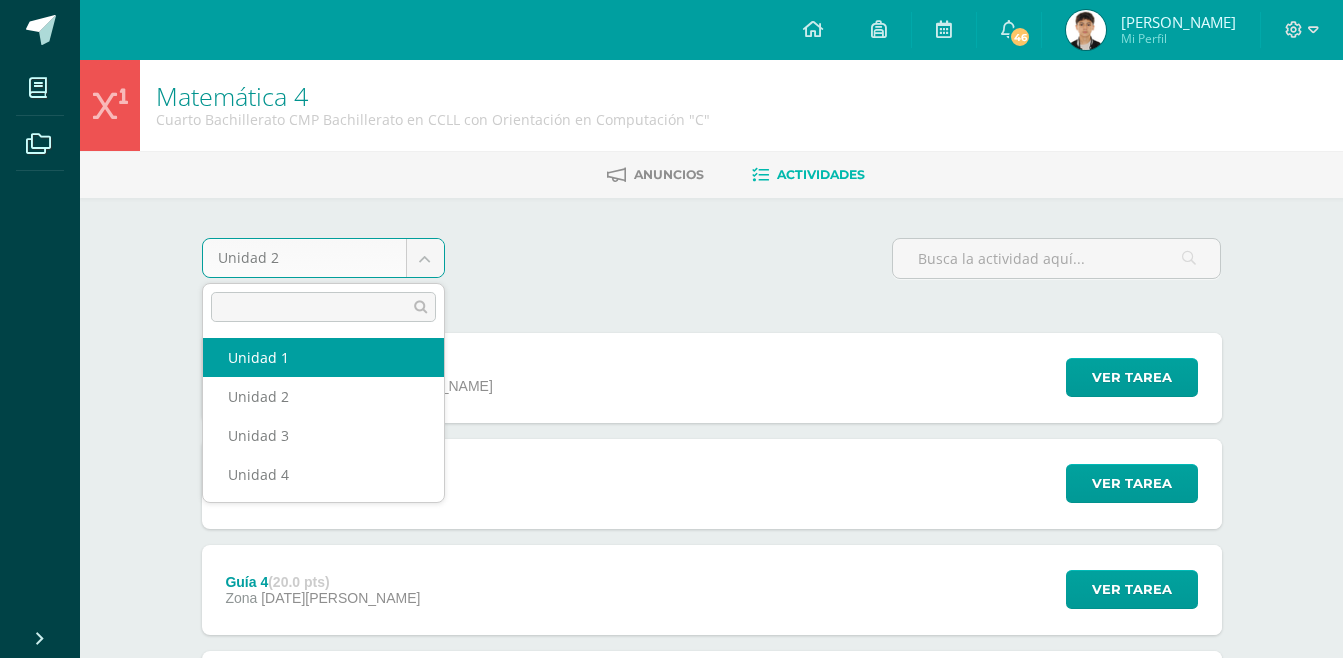 select on "Unidad 1" 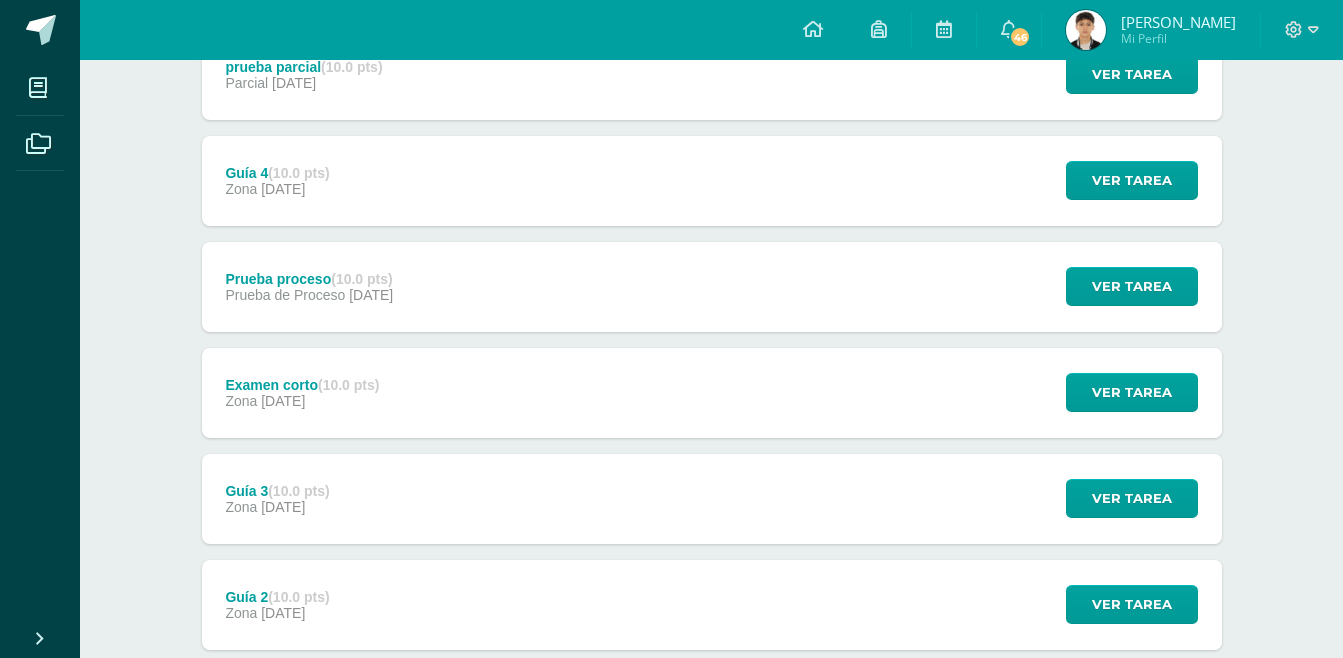 scroll, scrollTop: 640, scrollLeft: 0, axis: vertical 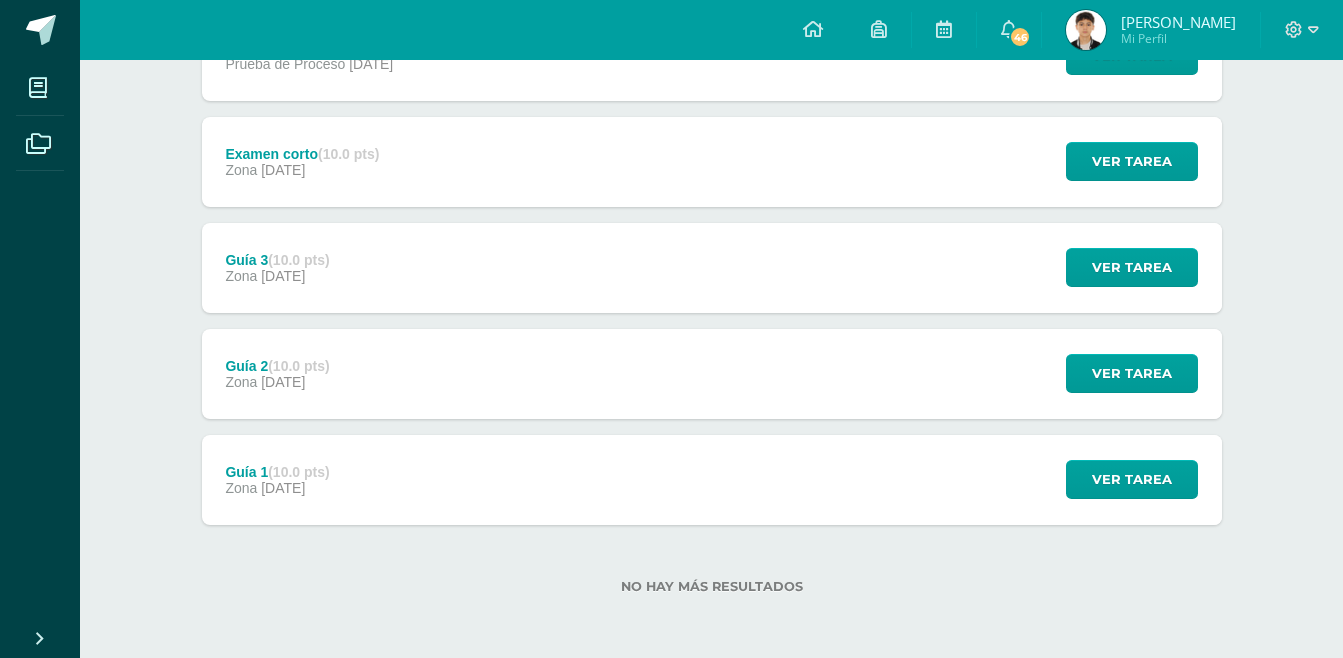 click on "Guía 1  (10.0 pts)
Zona
[DATE]
Ver tarea
Guía 1
Matemática 4
Cargando contenido" at bounding box center [712, 480] 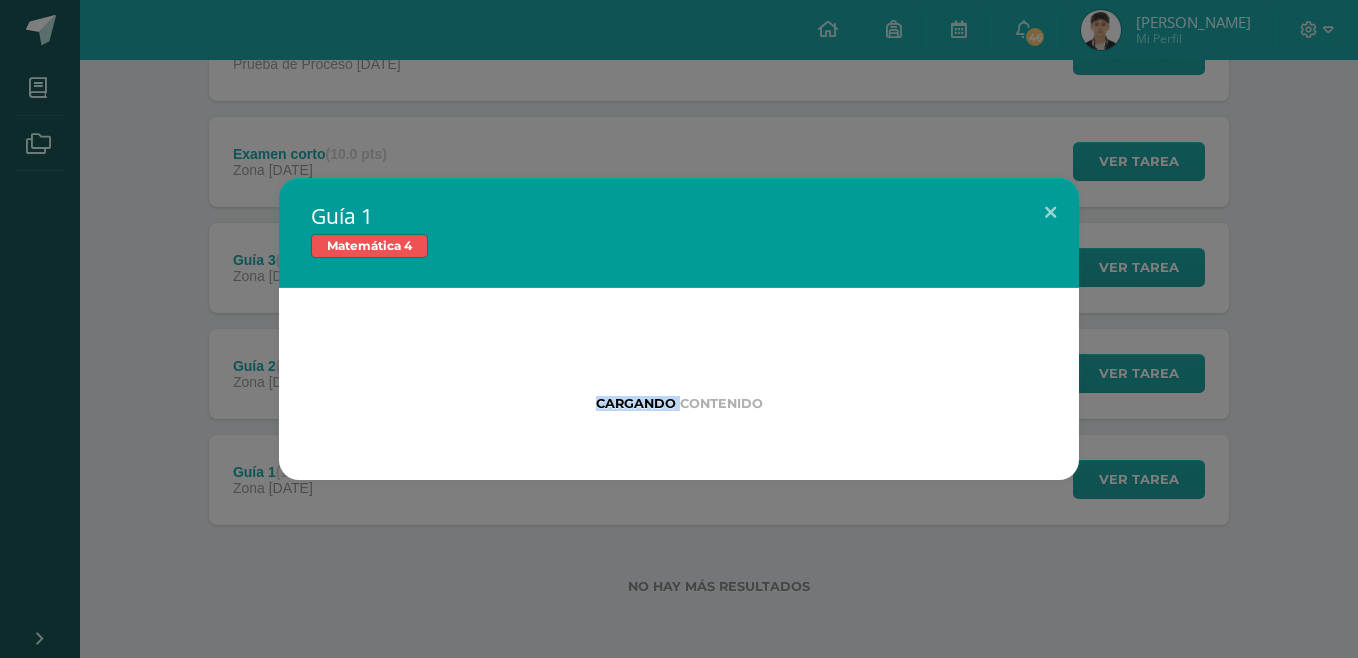 click on "Cargando contenido" at bounding box center (679, 384) 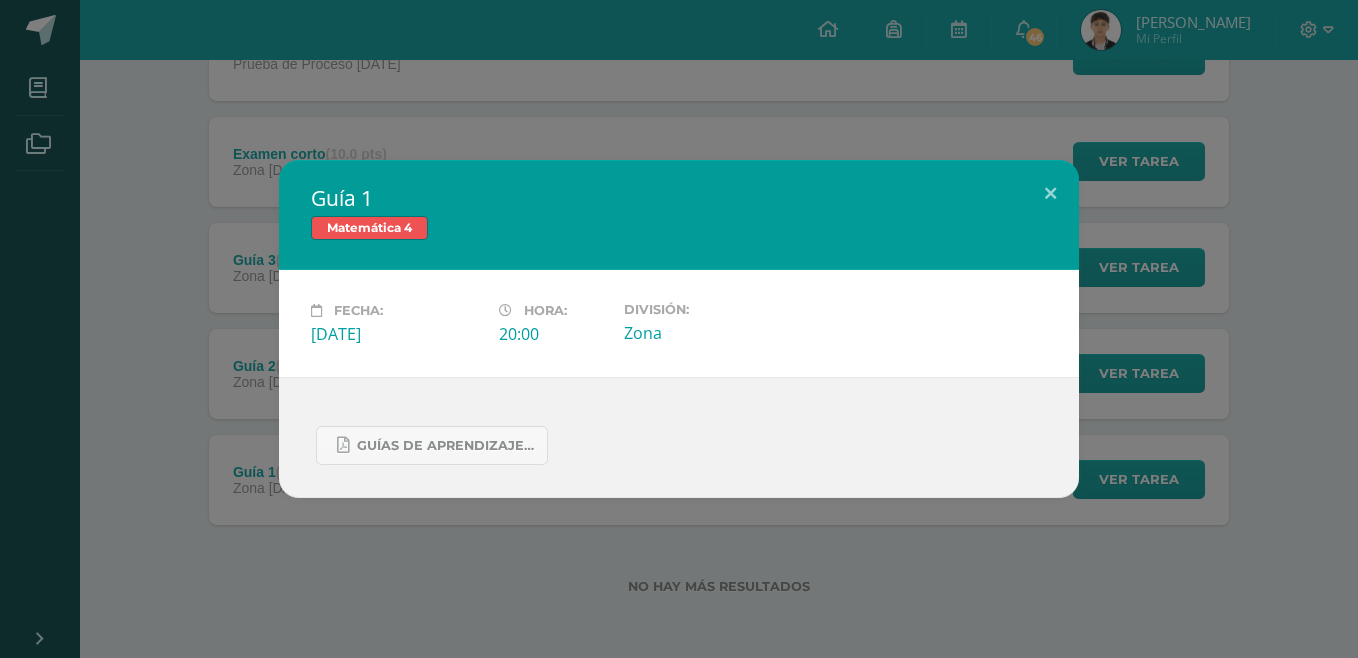 drag, startPoint x: 376, startPoint y: 460, endPoint x: 258, endPoint y: 431, distance: 121.511314 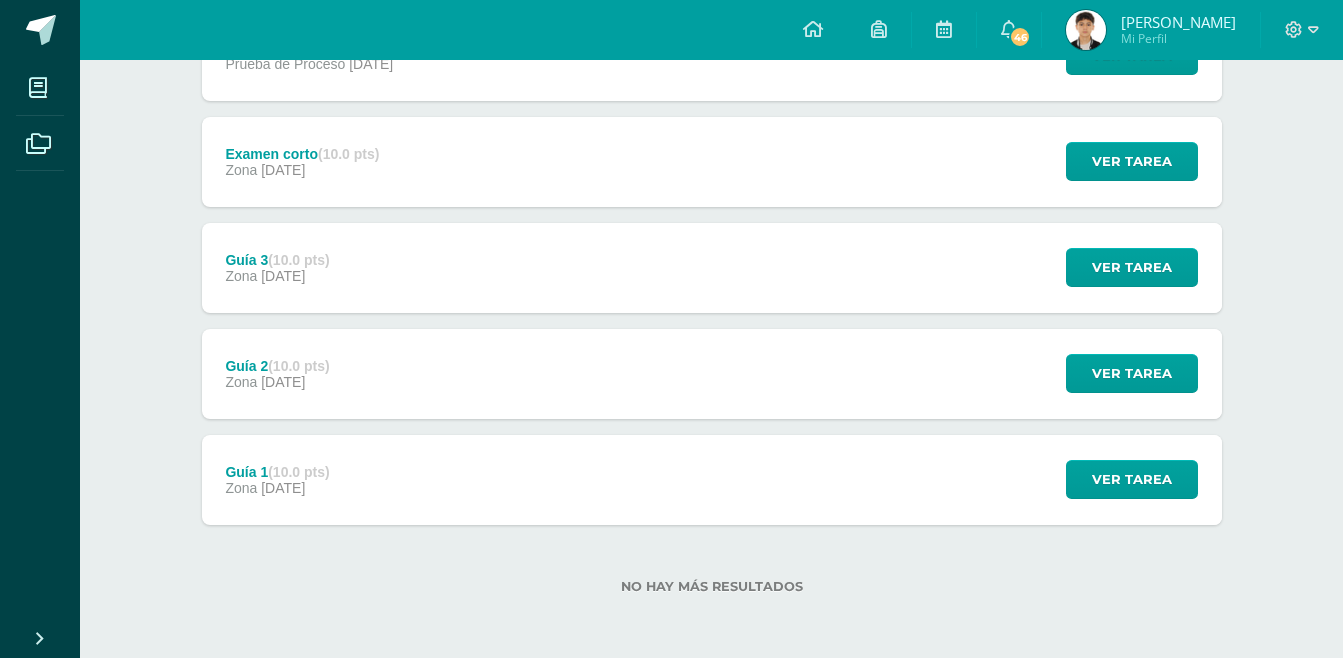 click on "[DATE]" at bounding box center [283, 382] 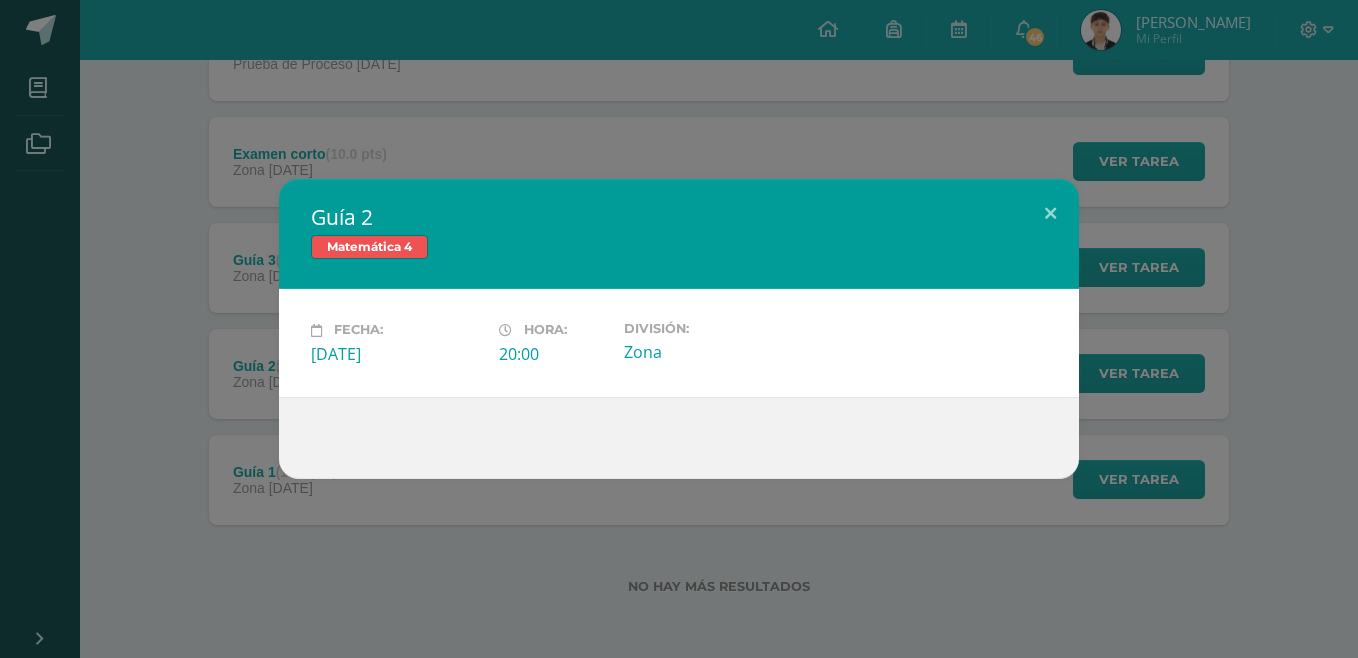 click on "Guía 2
Matemática 4
Fecha:
[DATE]
Hora:
20:00
División:
Zona" at bounding box center (679, 328) 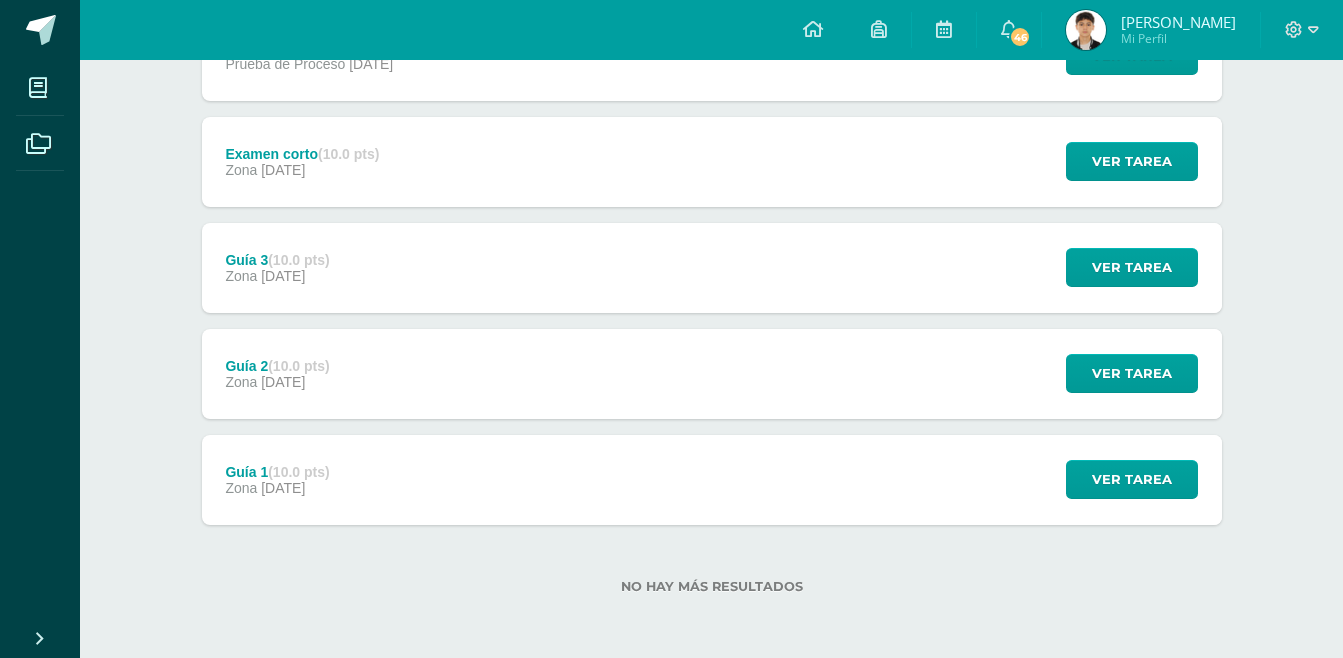 click on "Guía 3  (10.0 pts)
Zona
[DATE]" at bounding box center [278, 268] 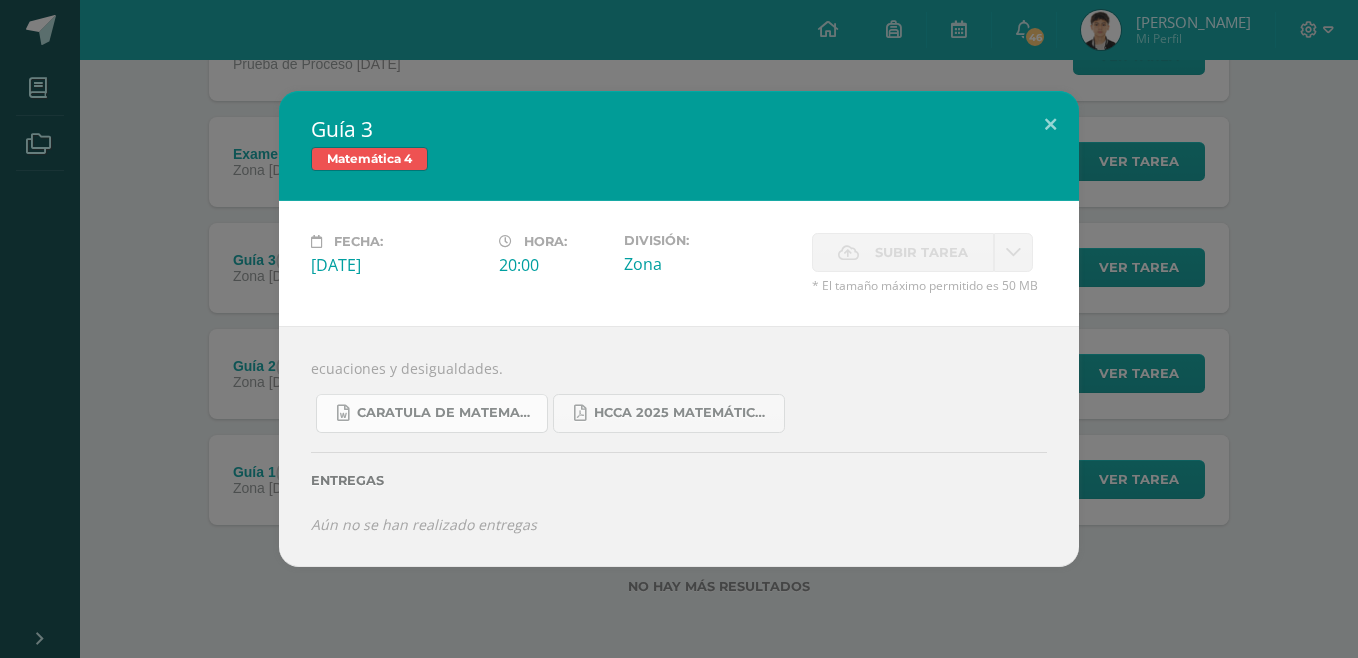 click on "Caratula de matematica 2025.docx" at bounding box center (447, 413) 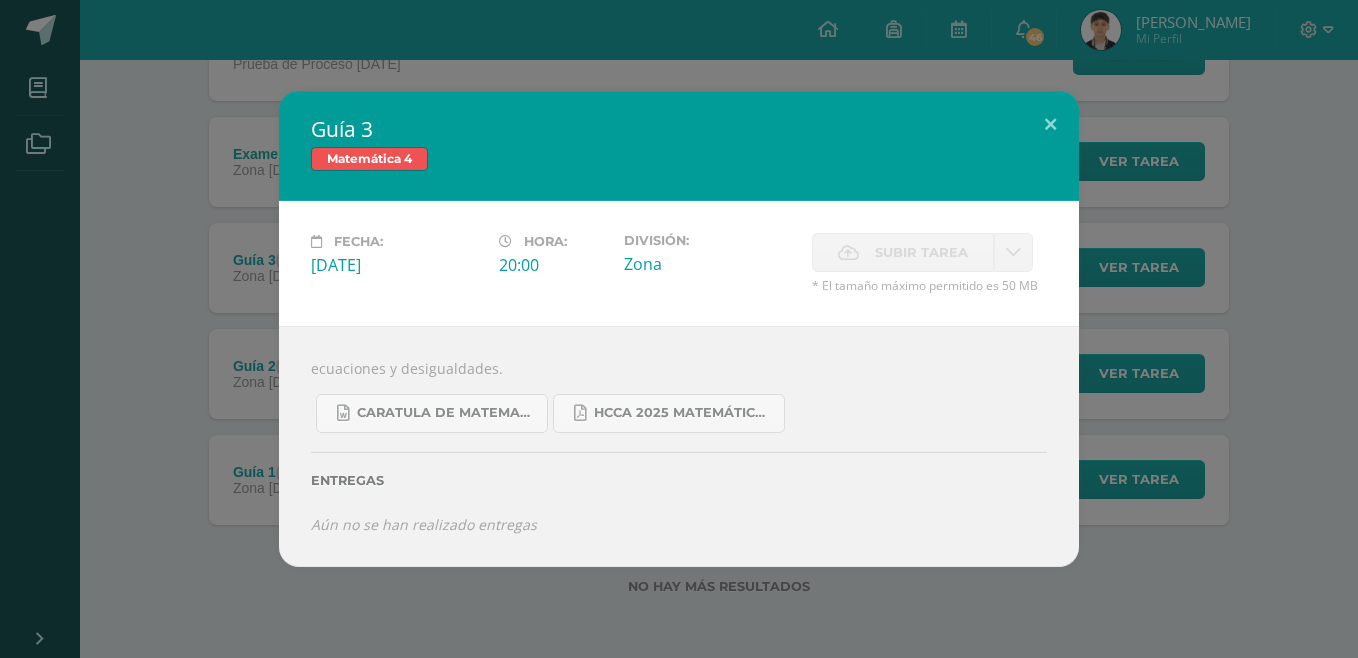 click on "Guía 3
Matemática 4
Fecha:
[DATE]
Hora:
20:00
División:
Zona" at bounding box center [679, 329] 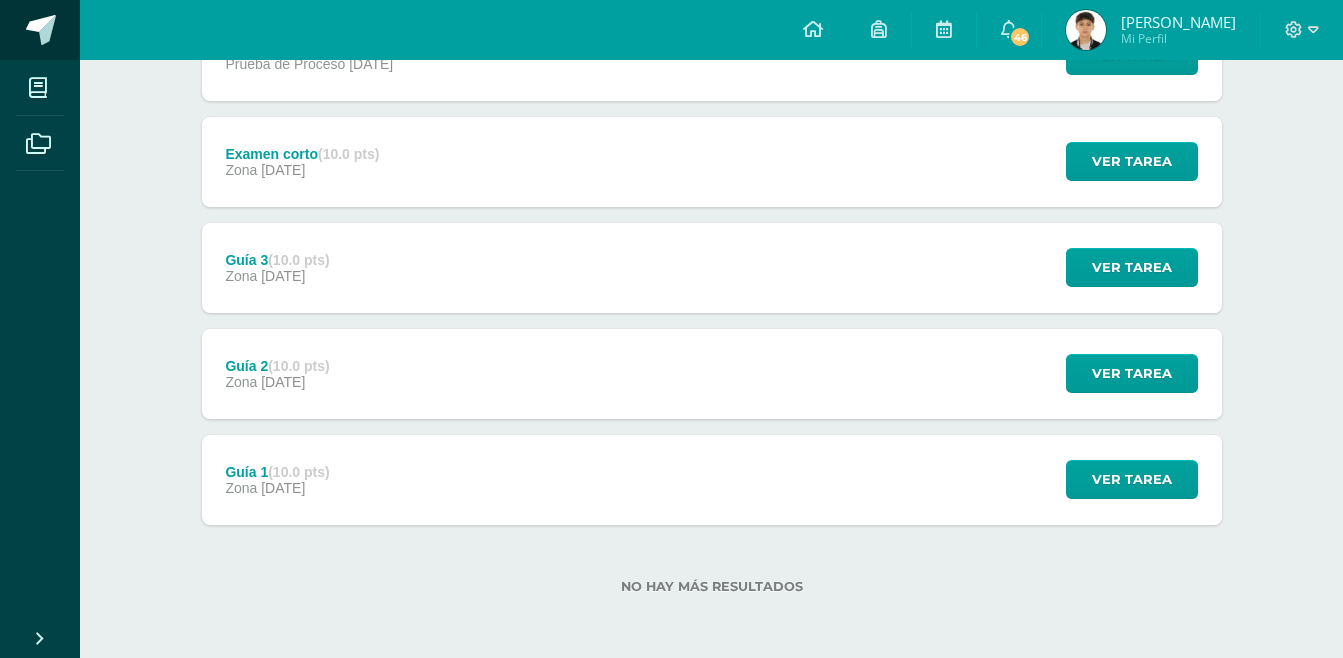 click at bounding box center (41, 30) 